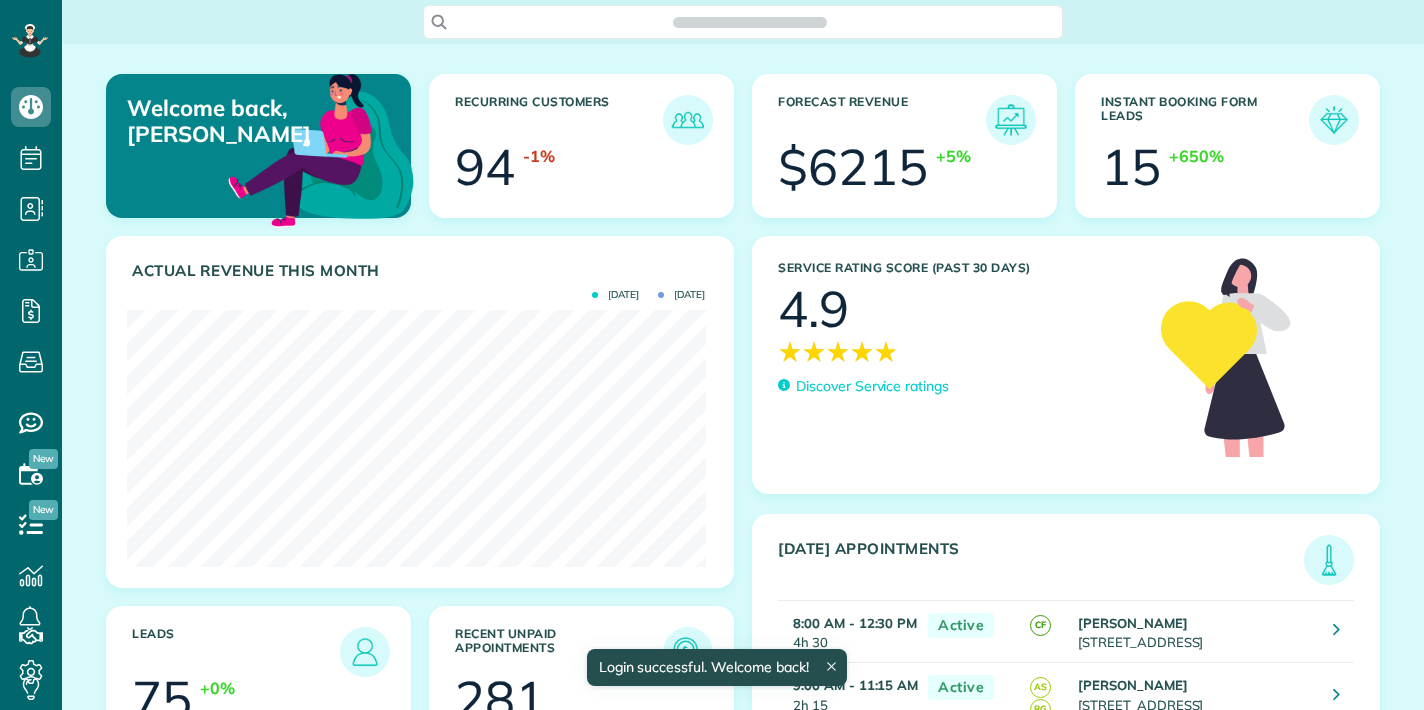 scroll, scrollTop: 0, scrollLeft: 0, axis: both 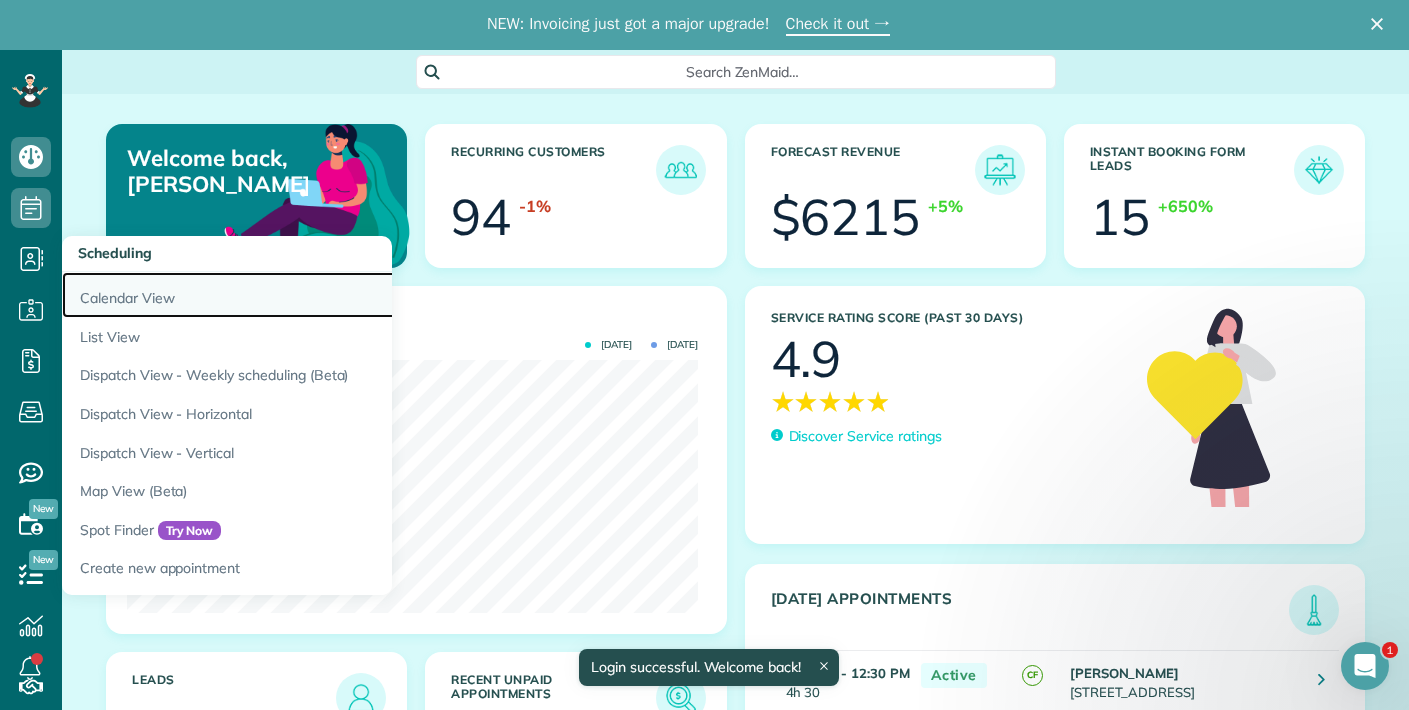 click on "Calendar View" at bounding box center [312, 295] 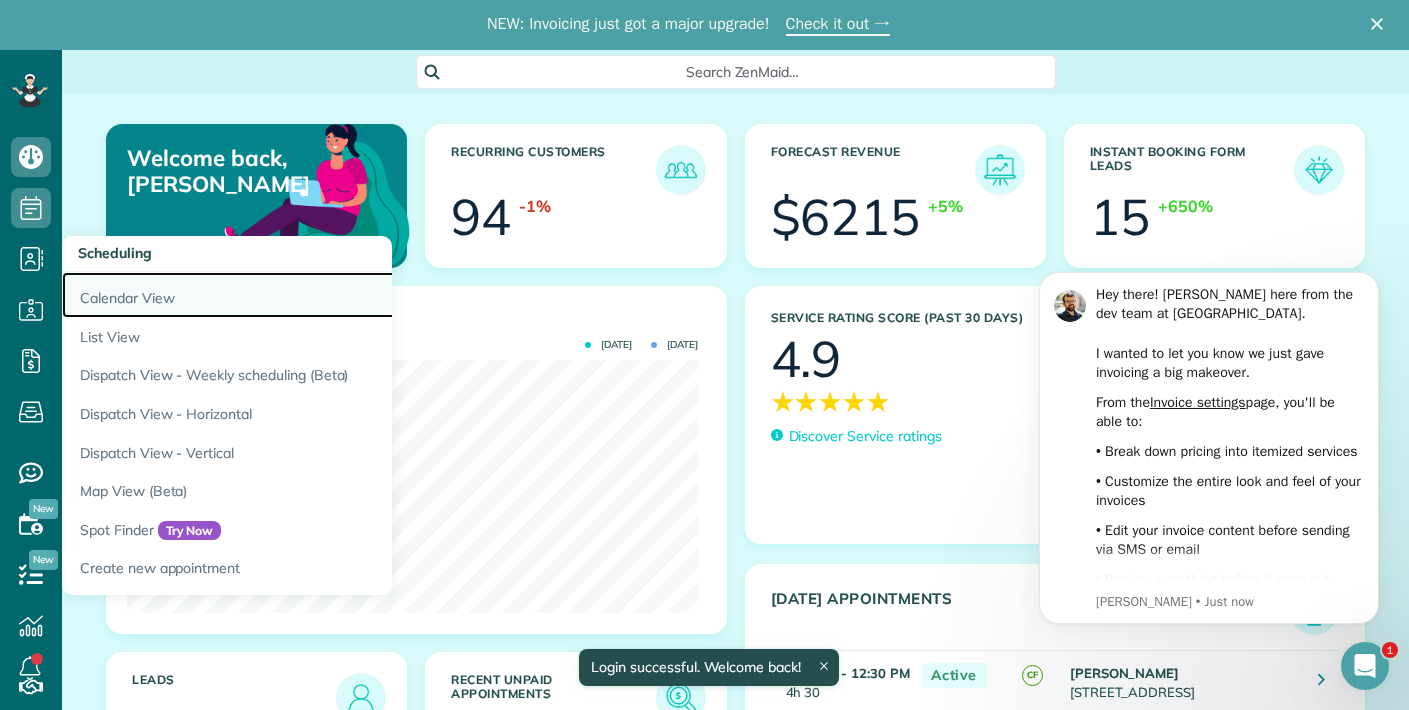 scroll, scrollTop: 0, scrollLeft: 0, axis: both 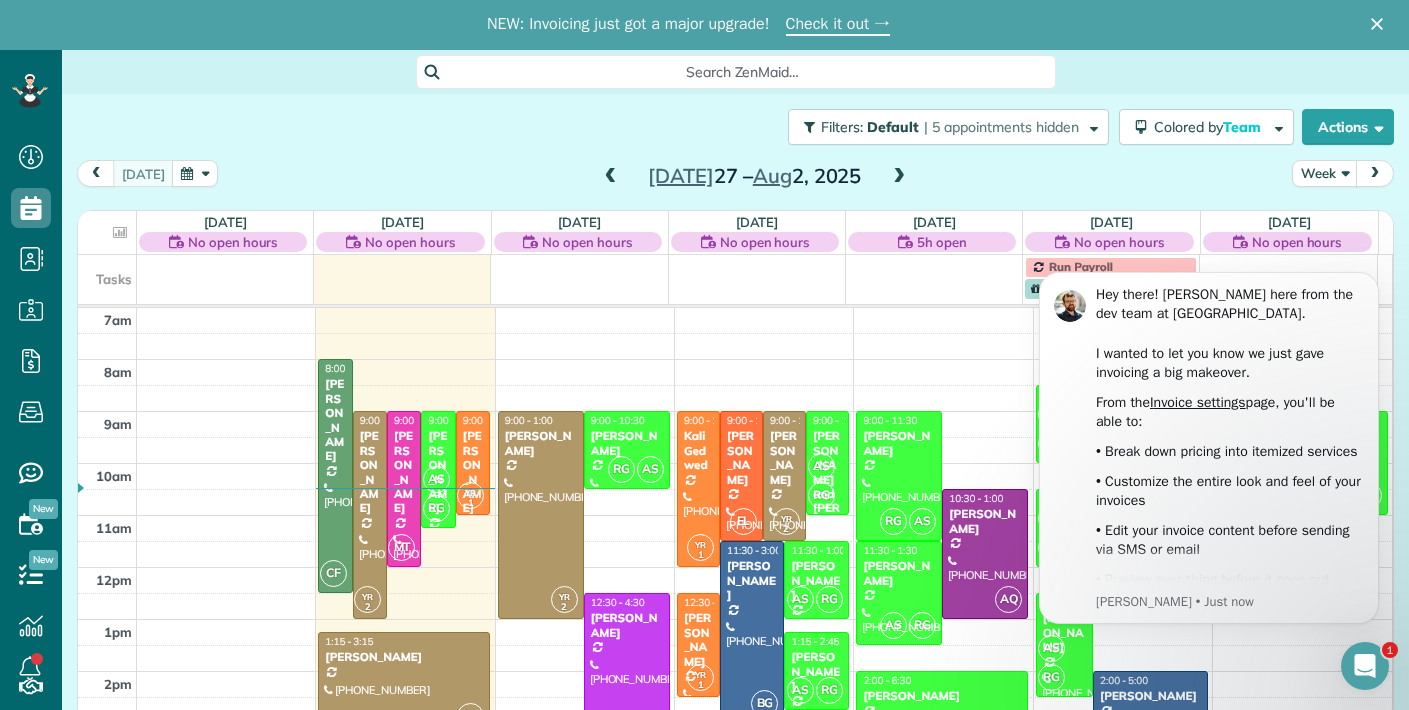 click on "[PERSON_NAME]" at bounding box center [752, 580] 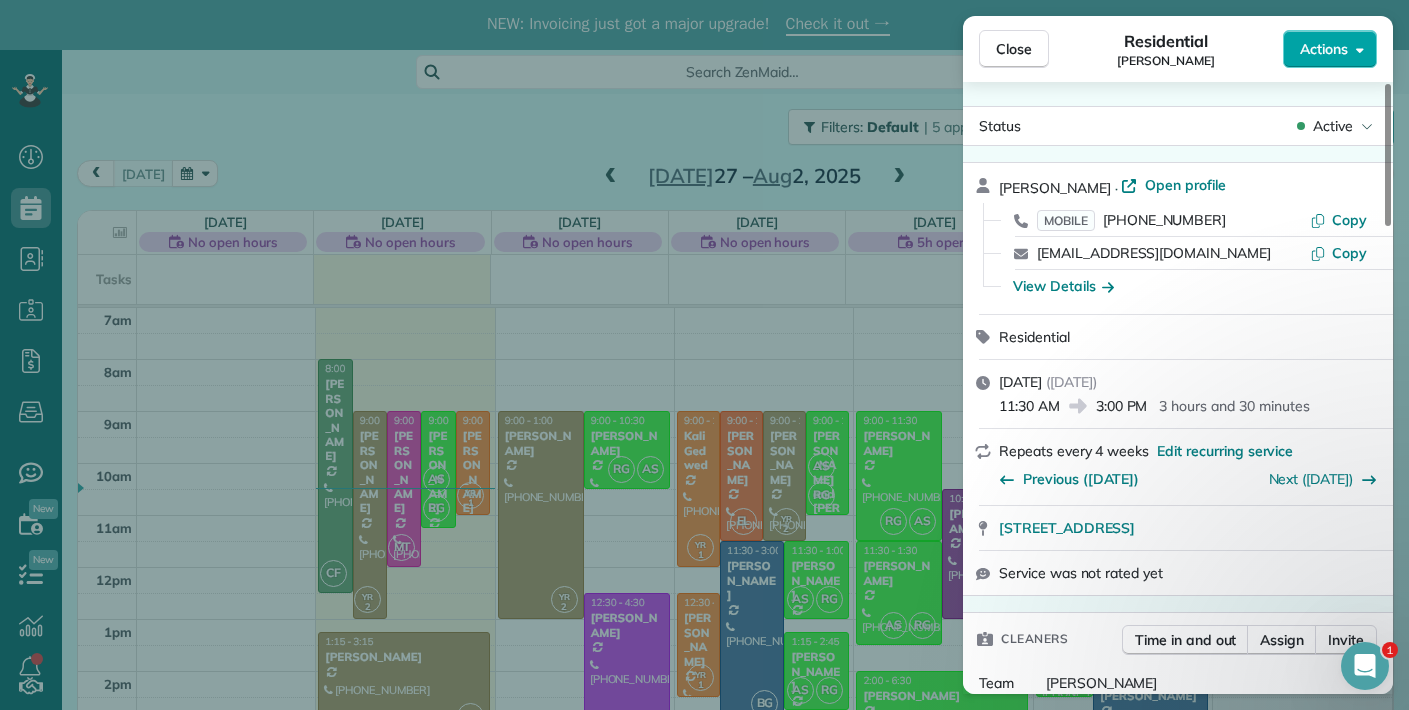 click on "Actions" at bounding box center [1324, 49] 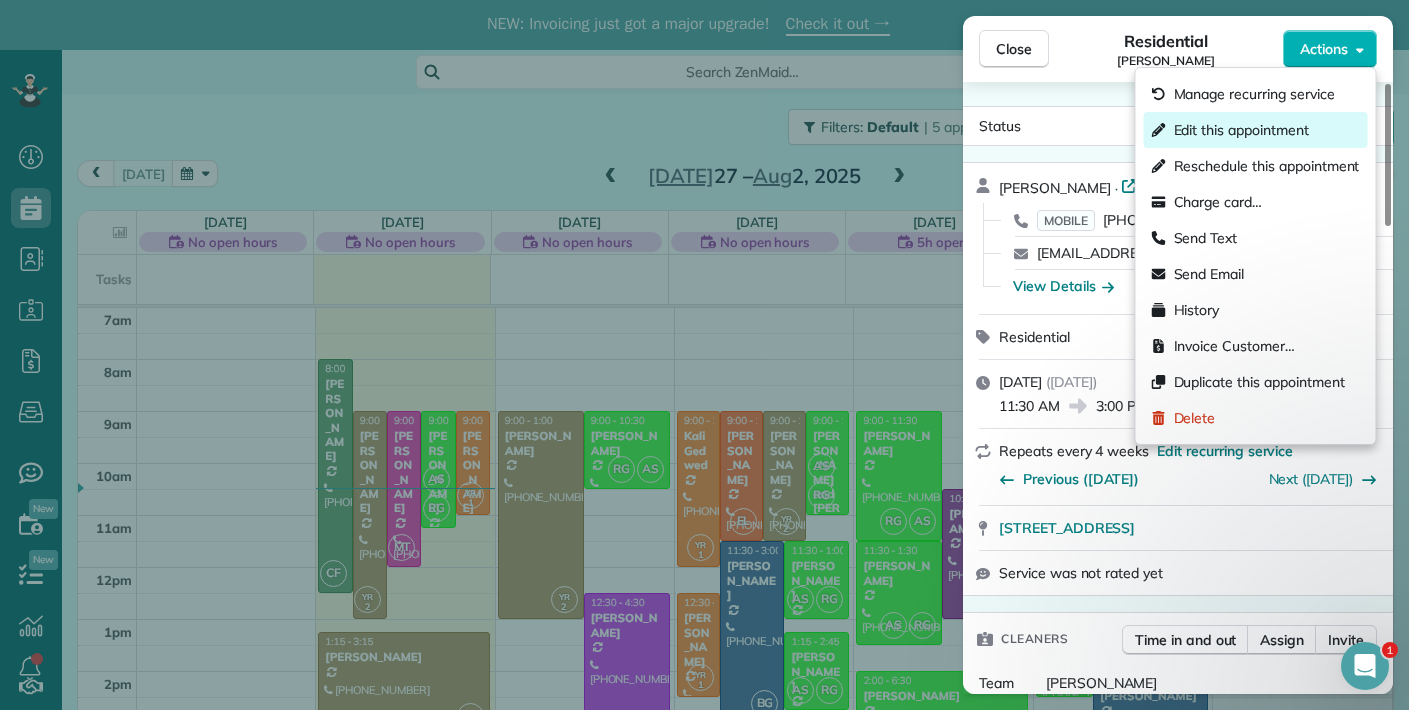 click on "Edit this appointment" at bounding box center (1241, 130) 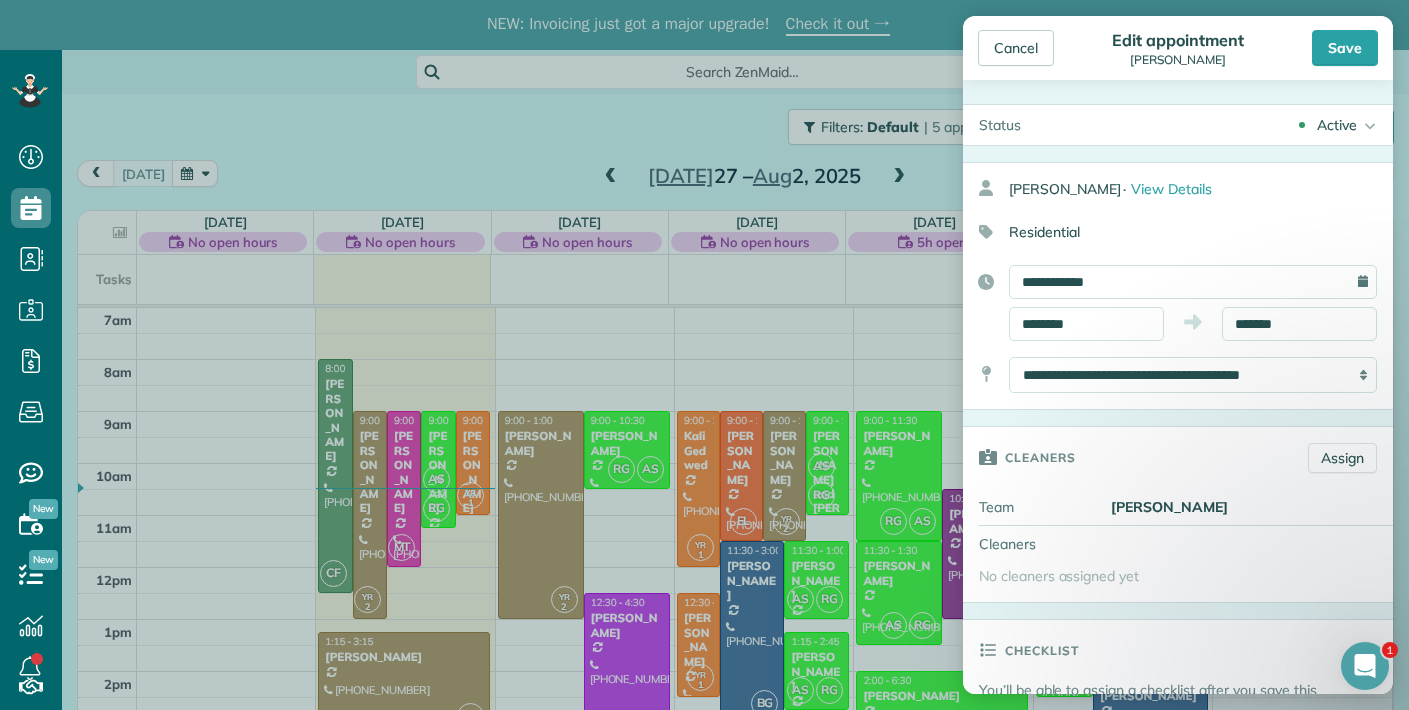 type on "******" 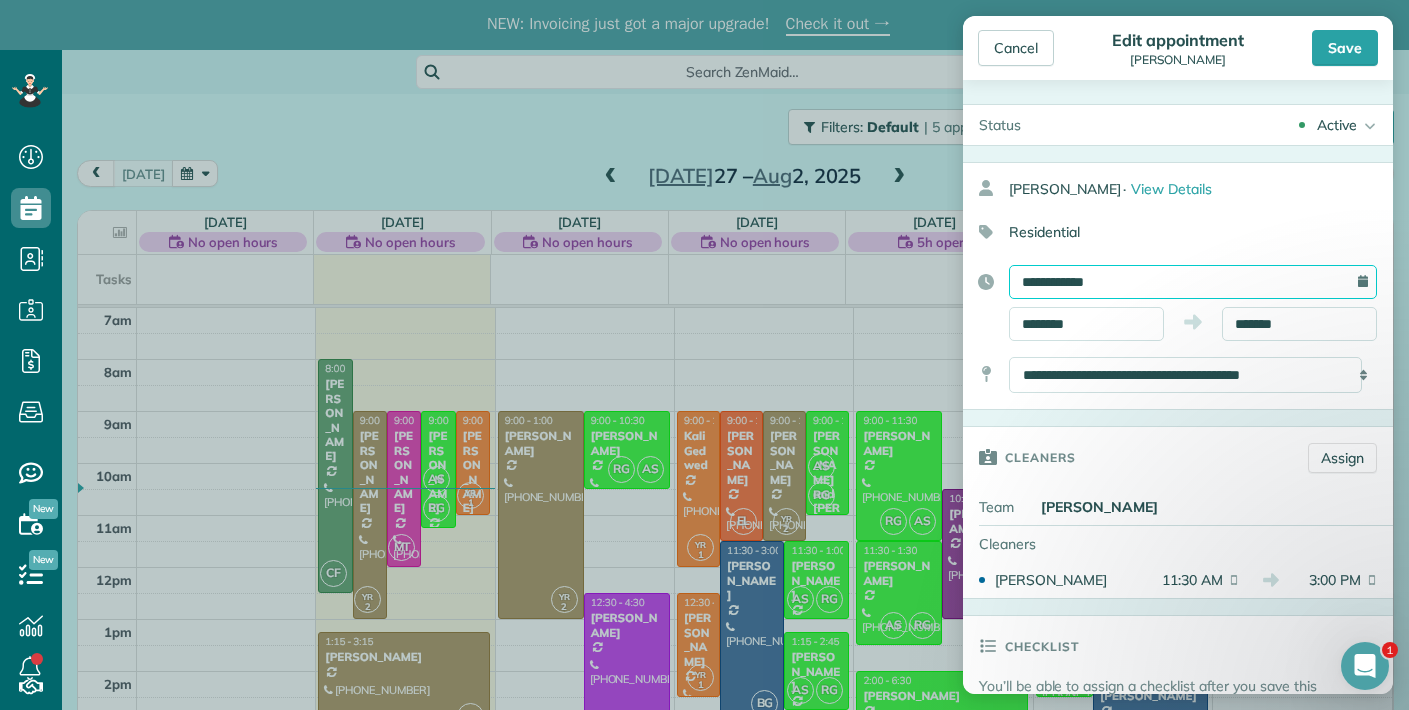 click on "**********" at bounding box center [1193, 282] 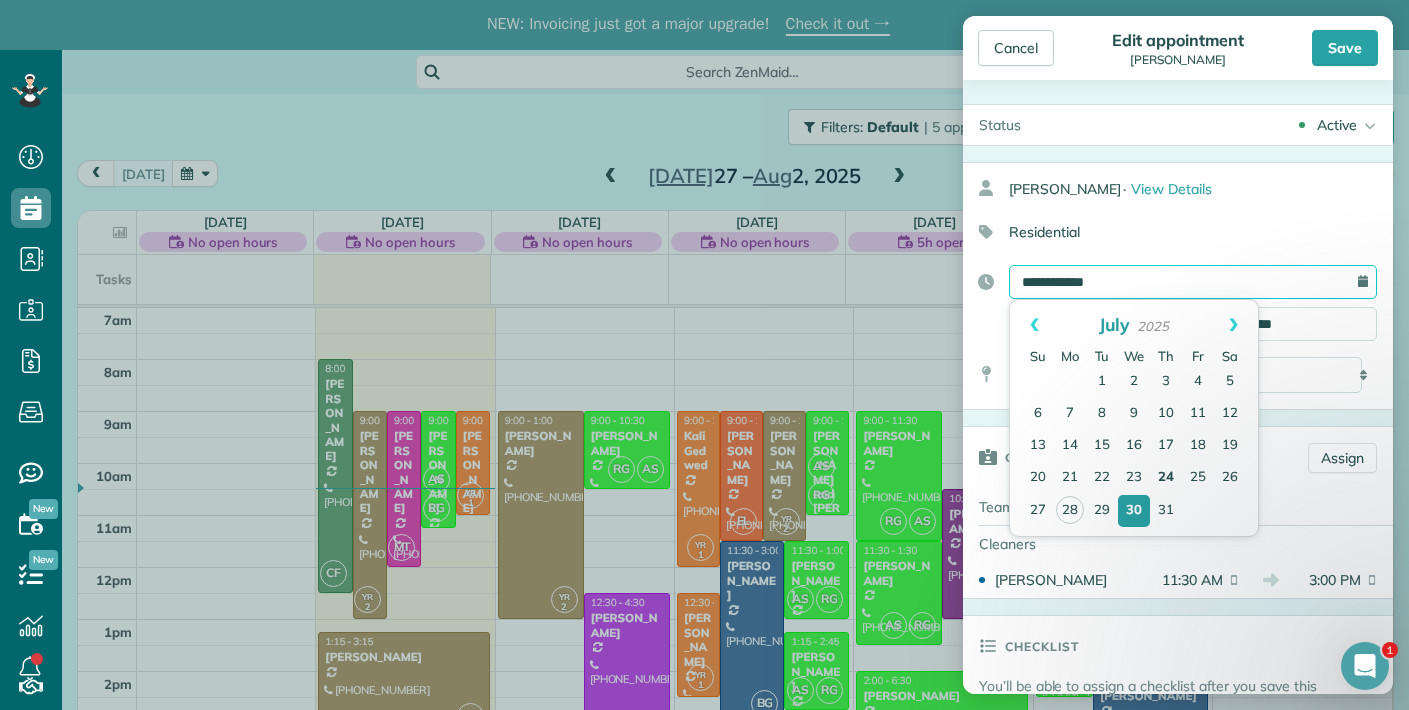 scroll, scrollTop: 50, scrollLeft: 0, axis: vertical 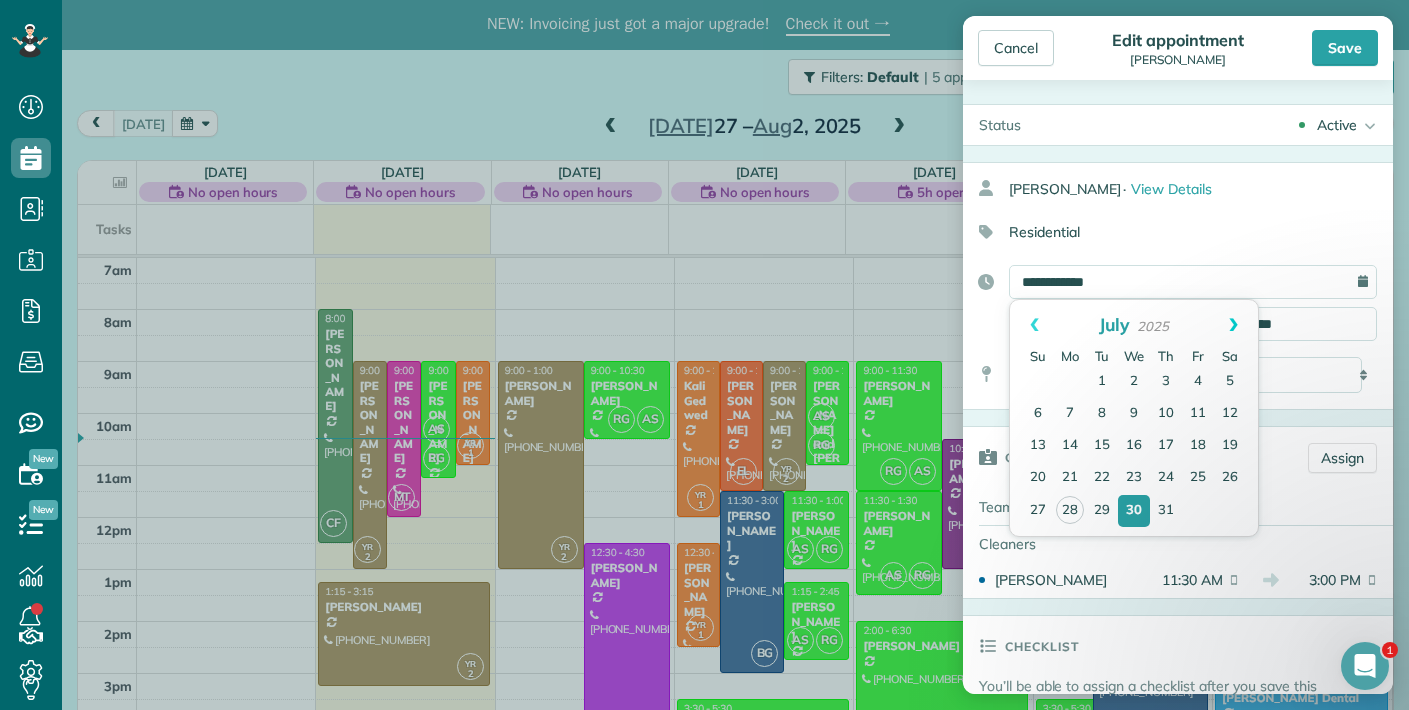 click on "Next" at bounding box center [1233, 325] 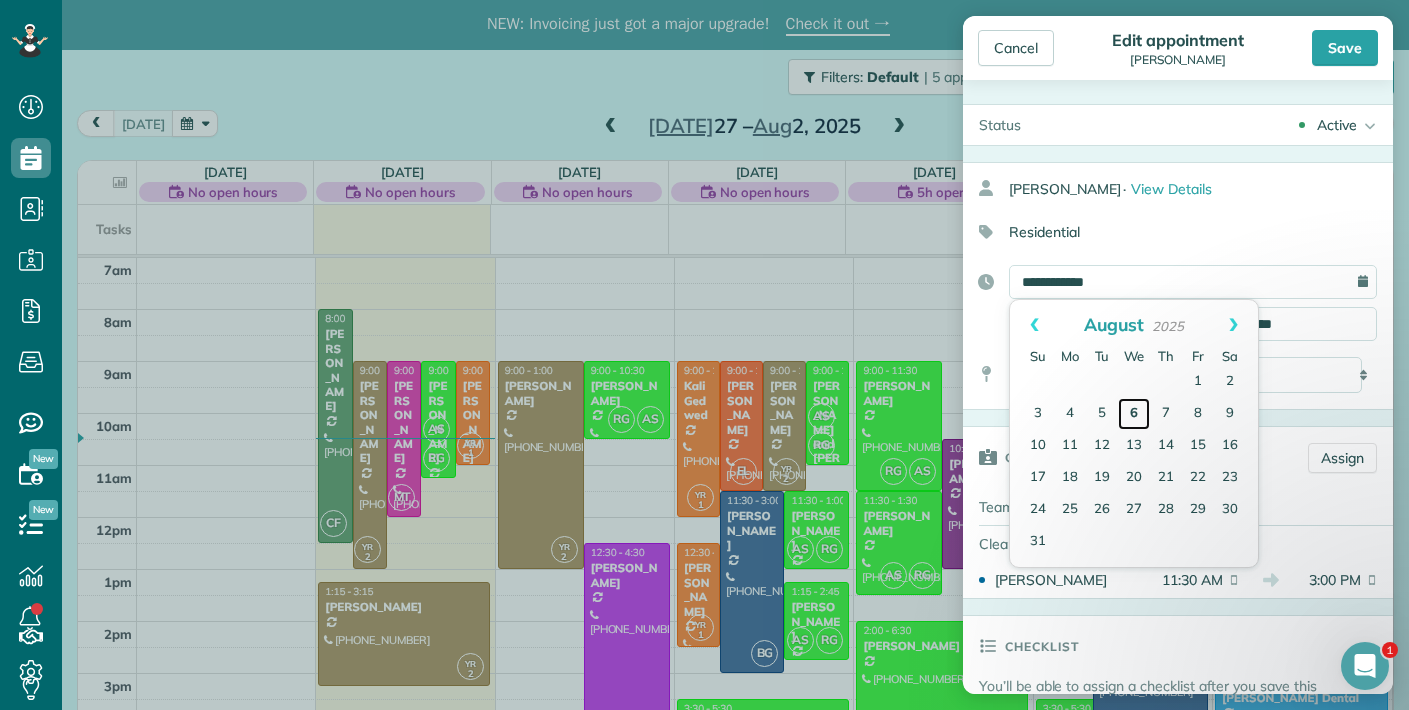 click on "6" at bounding box center (1134, 414) 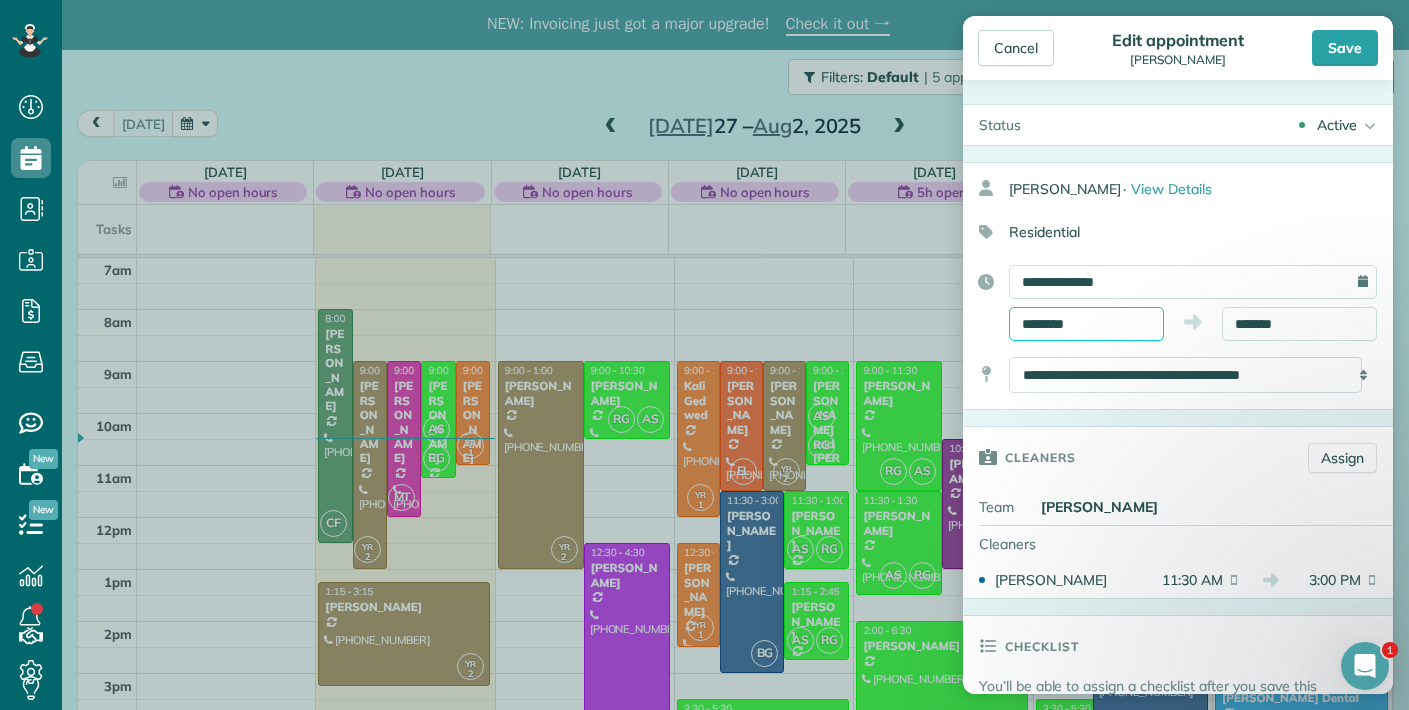 click on "********" at bounding box center (1086, 324) 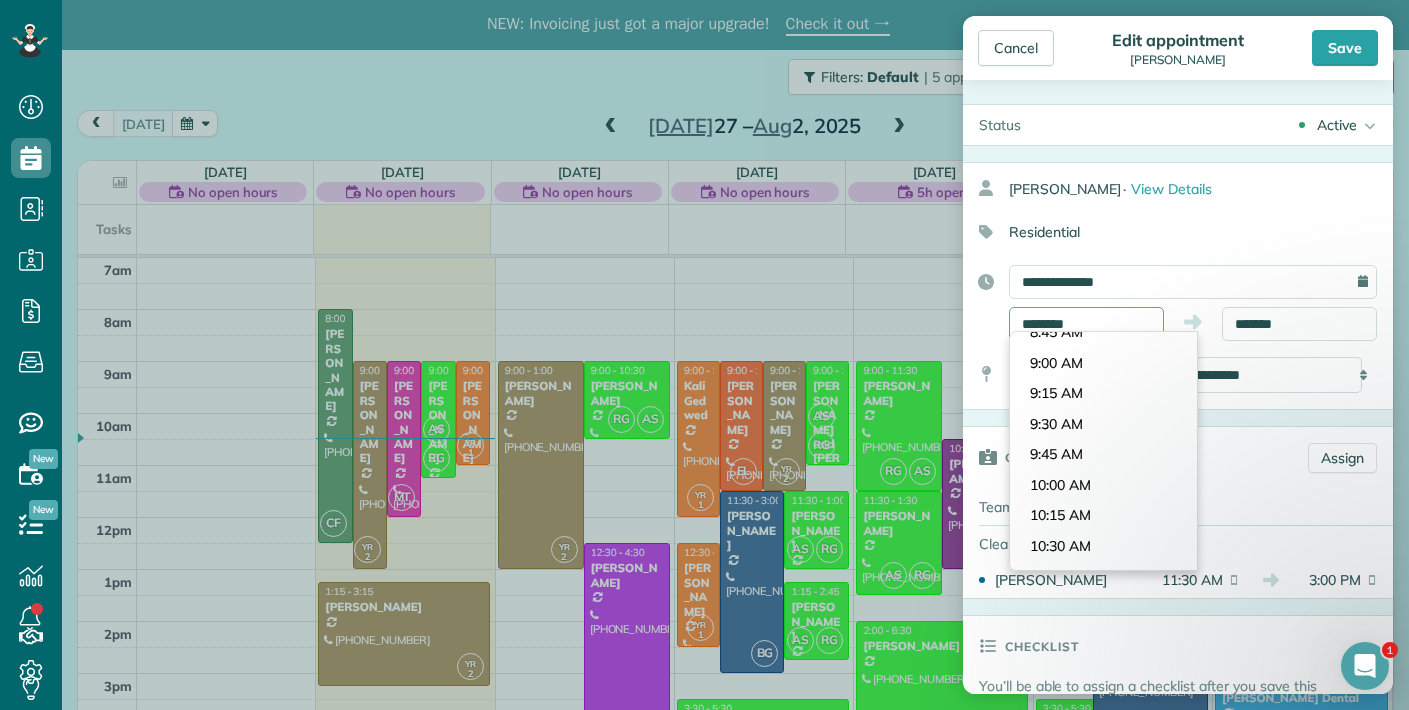 scroll, scrollTop: 1041, scrollLeft: 0, axis: vertical 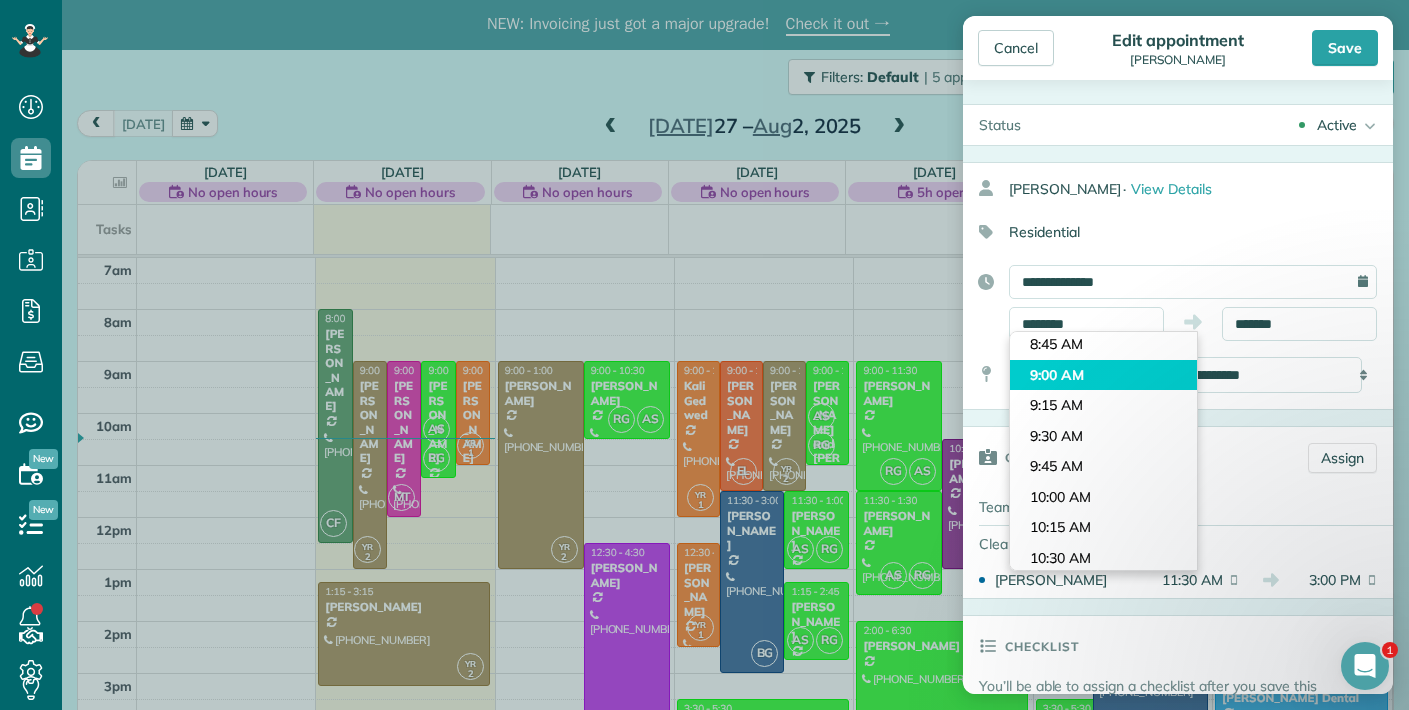 type on "*******" 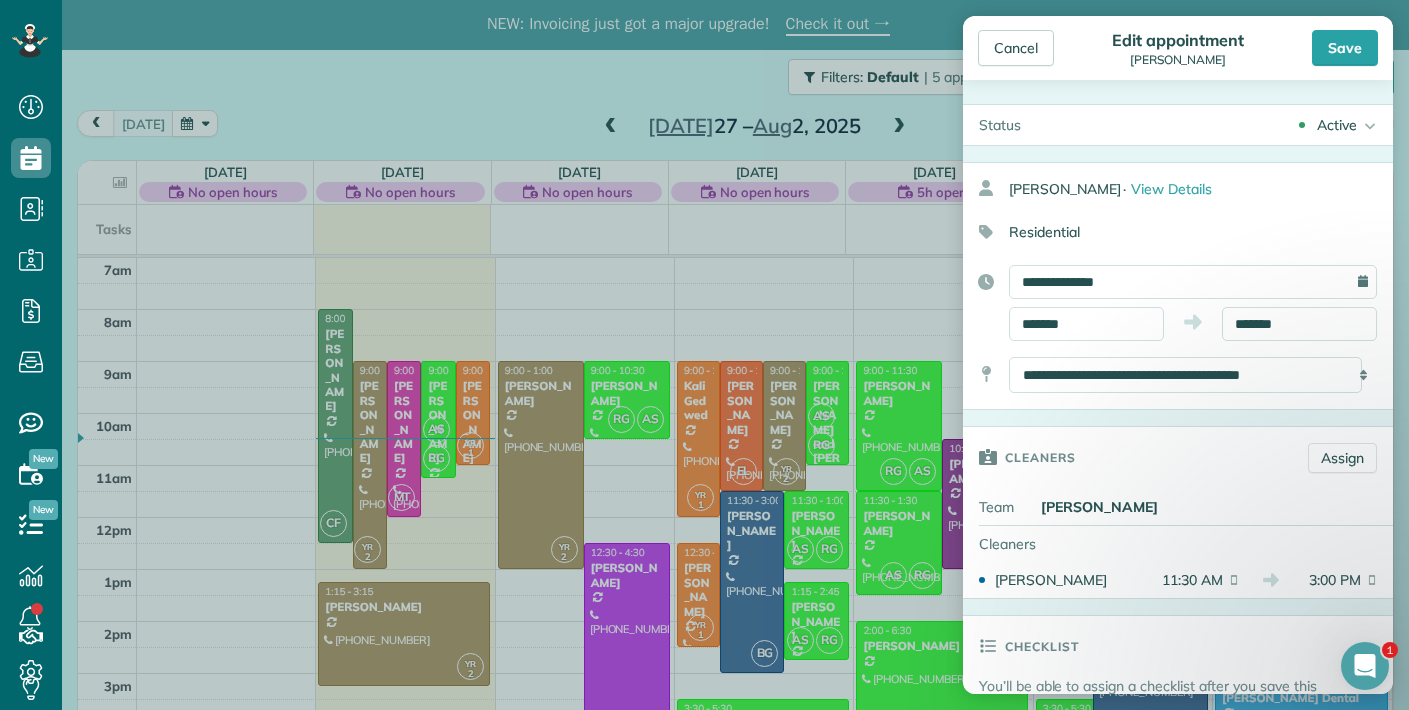 click on "Dashboard
Scheduling
Calendar View
List View
Dispatch View - Weekly scheduling (Beta)" at bounding box center (704, 355) 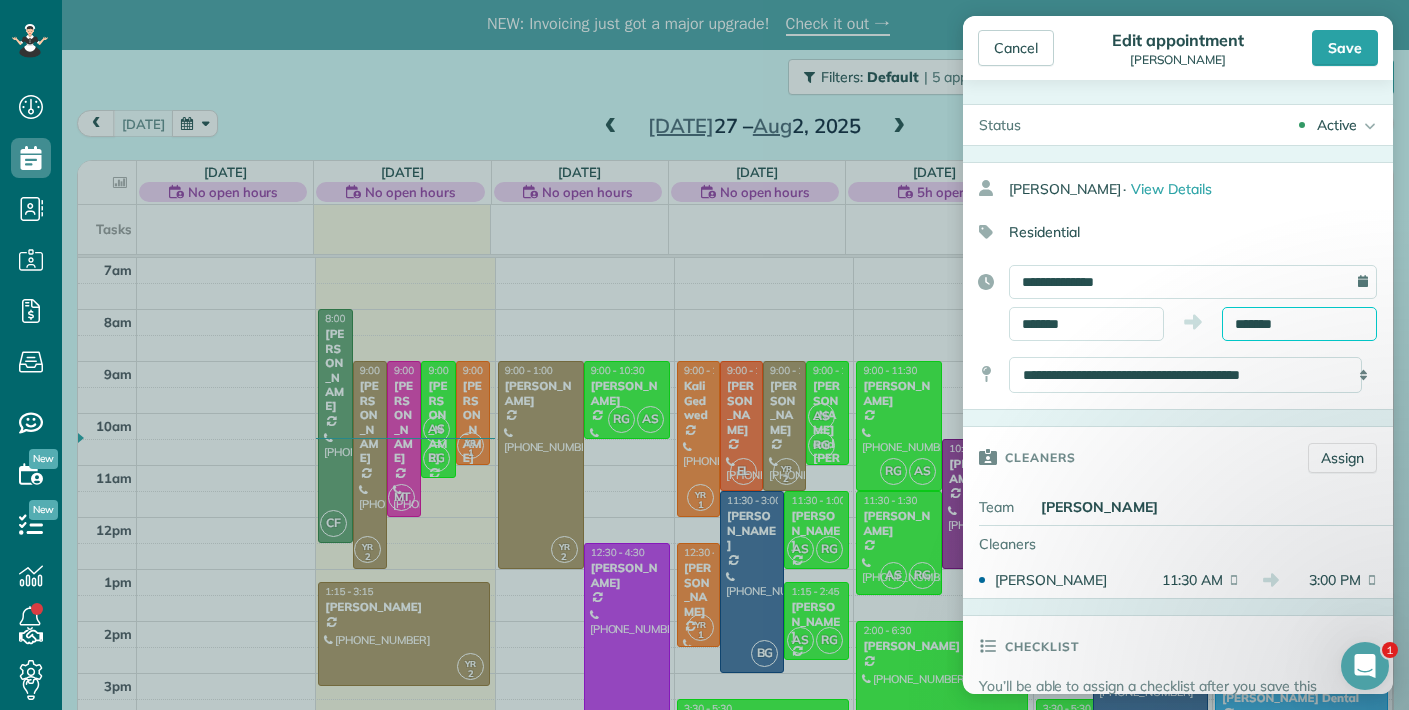 click on "*******" at bounding box center [1299, 324] 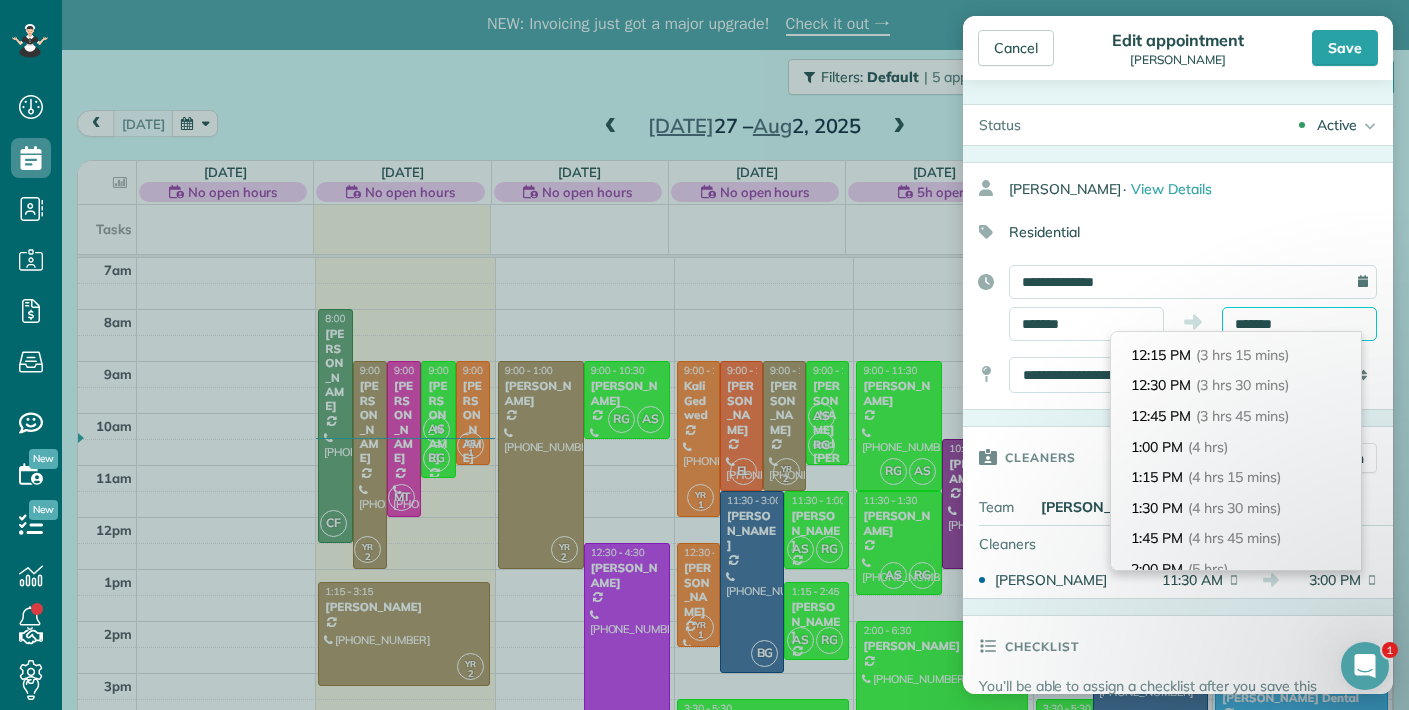 scroll, scrollTop: 375, scrollLeft: 0, axis: vertical 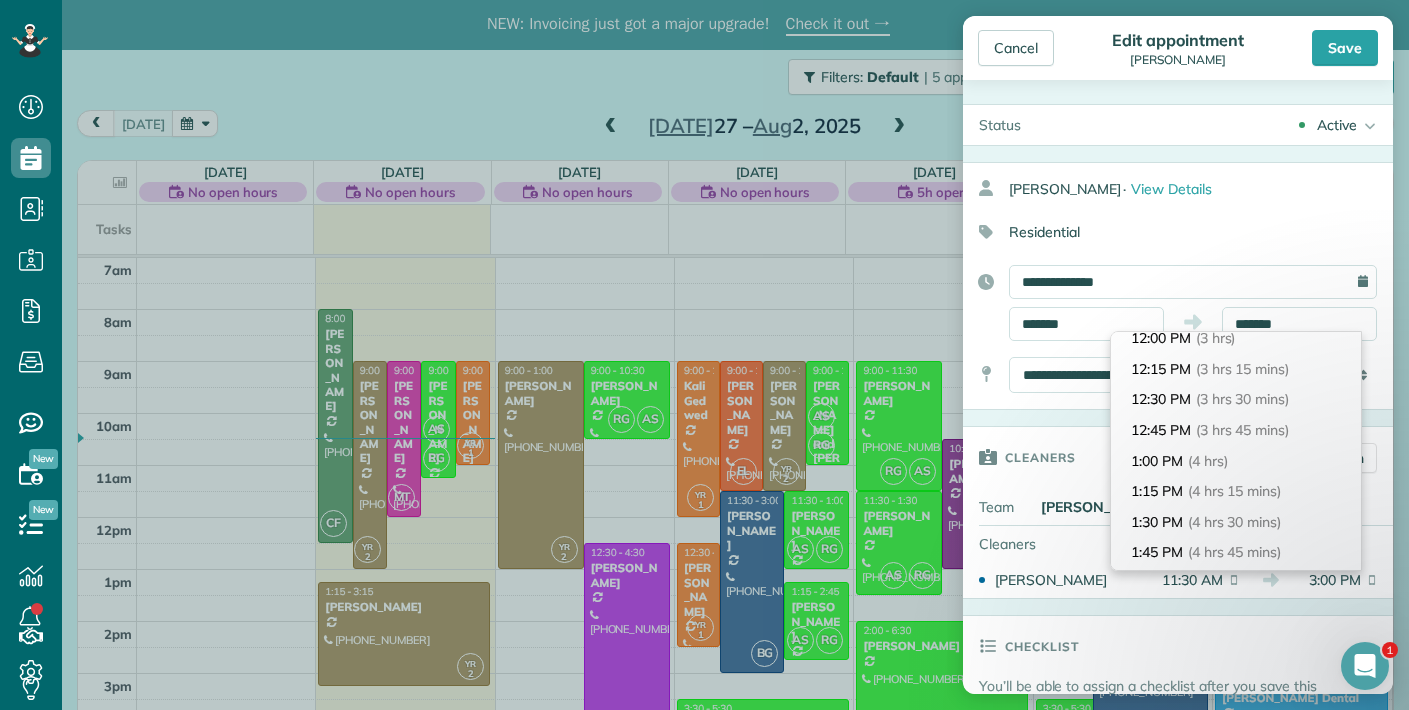 type on "*******" 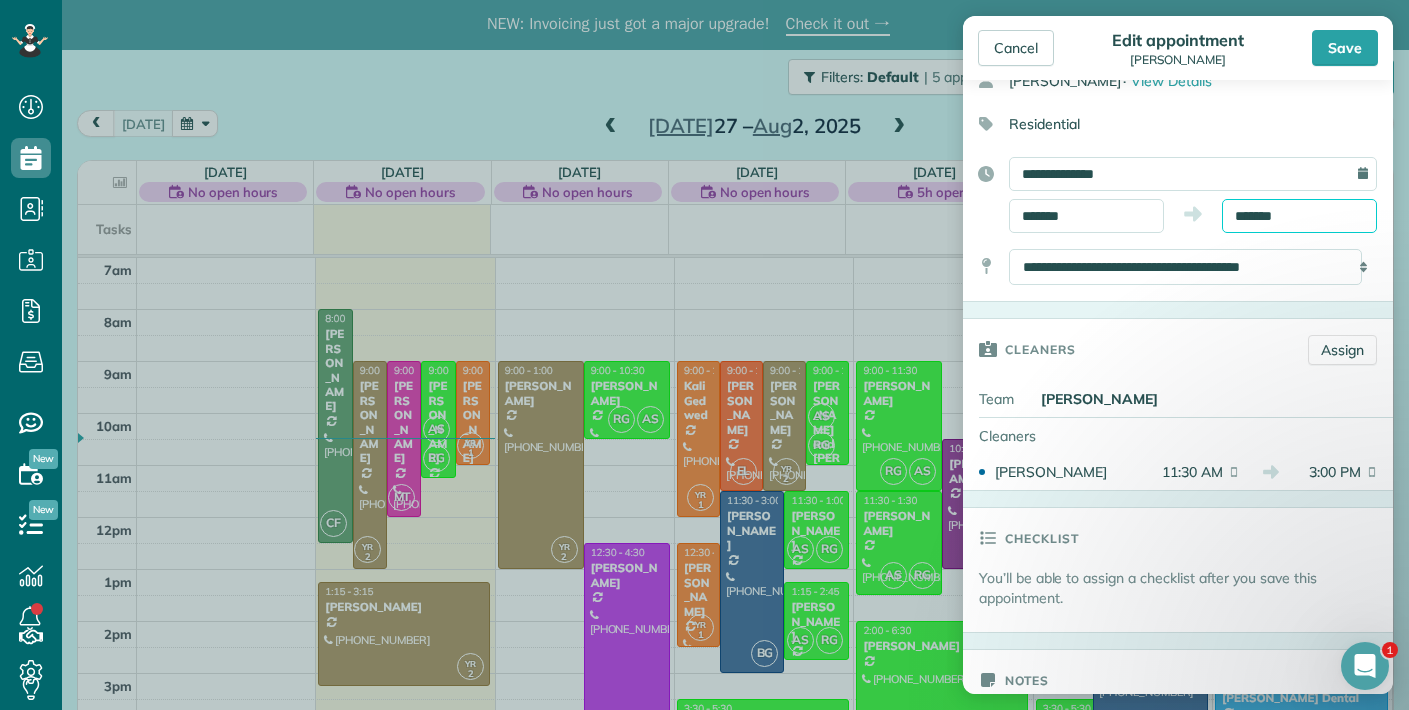 scroll, scrollTop: 111, scrollLeft: 0, axis: vertical 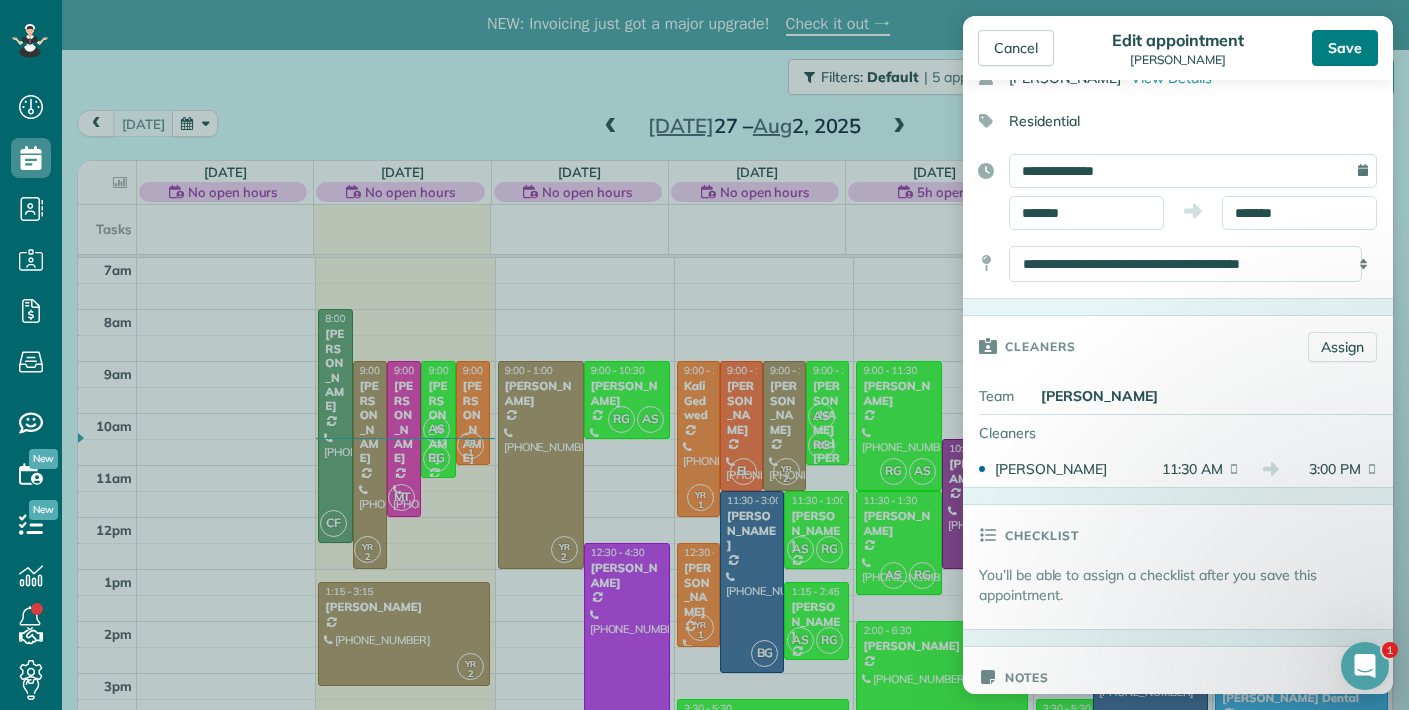 click on "Save" at bounding box center (1345, 48) 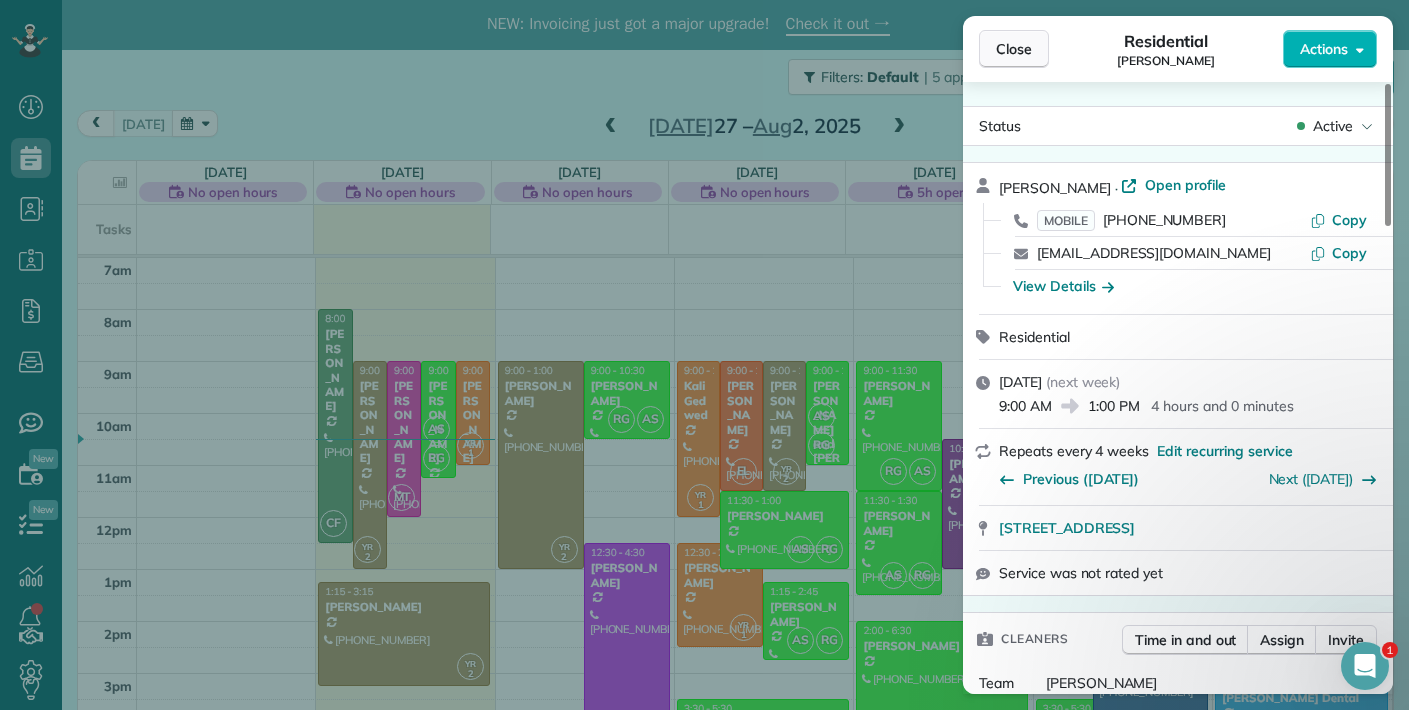 click on "Close" at bounding box center (1014, 49) 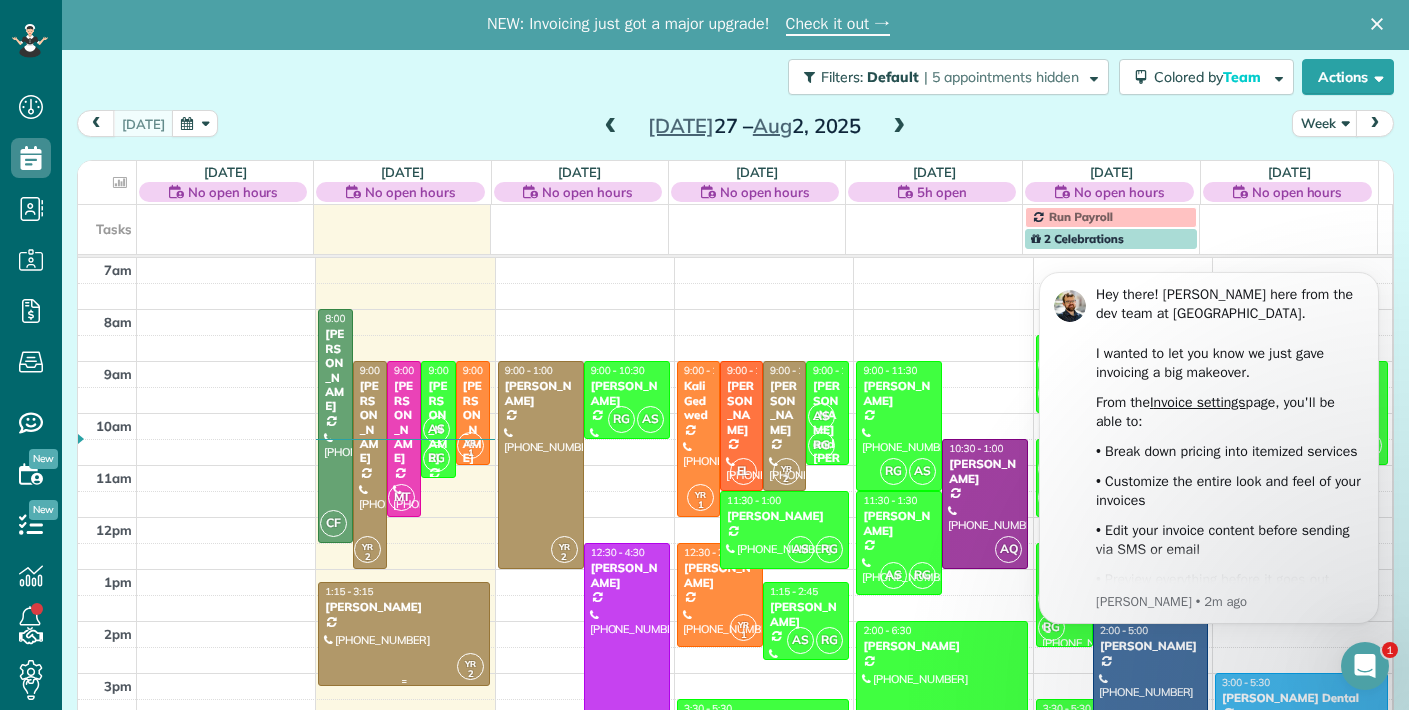 click on "1:15 - 3:15 [PERSON_NAME]" at bounding box center [404, 599] 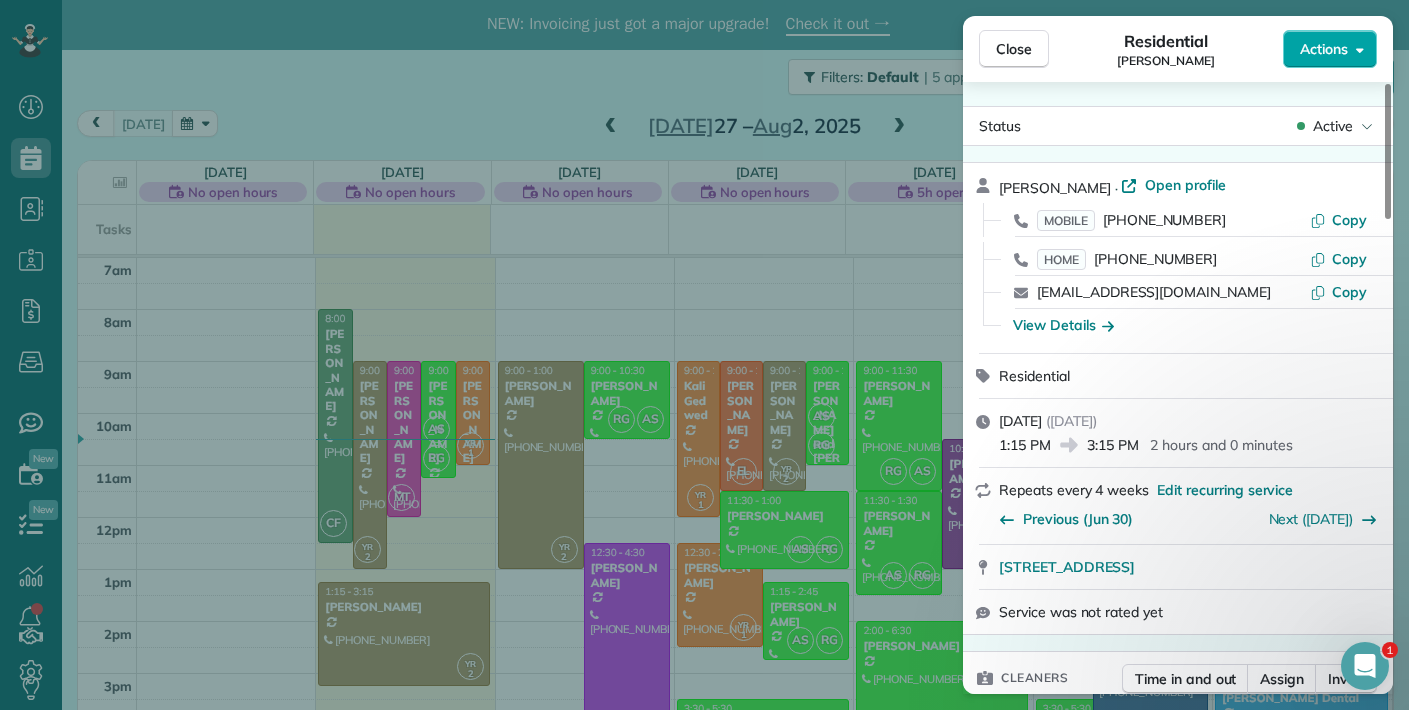 click on "Actions" at bounding box center [1324, 49] 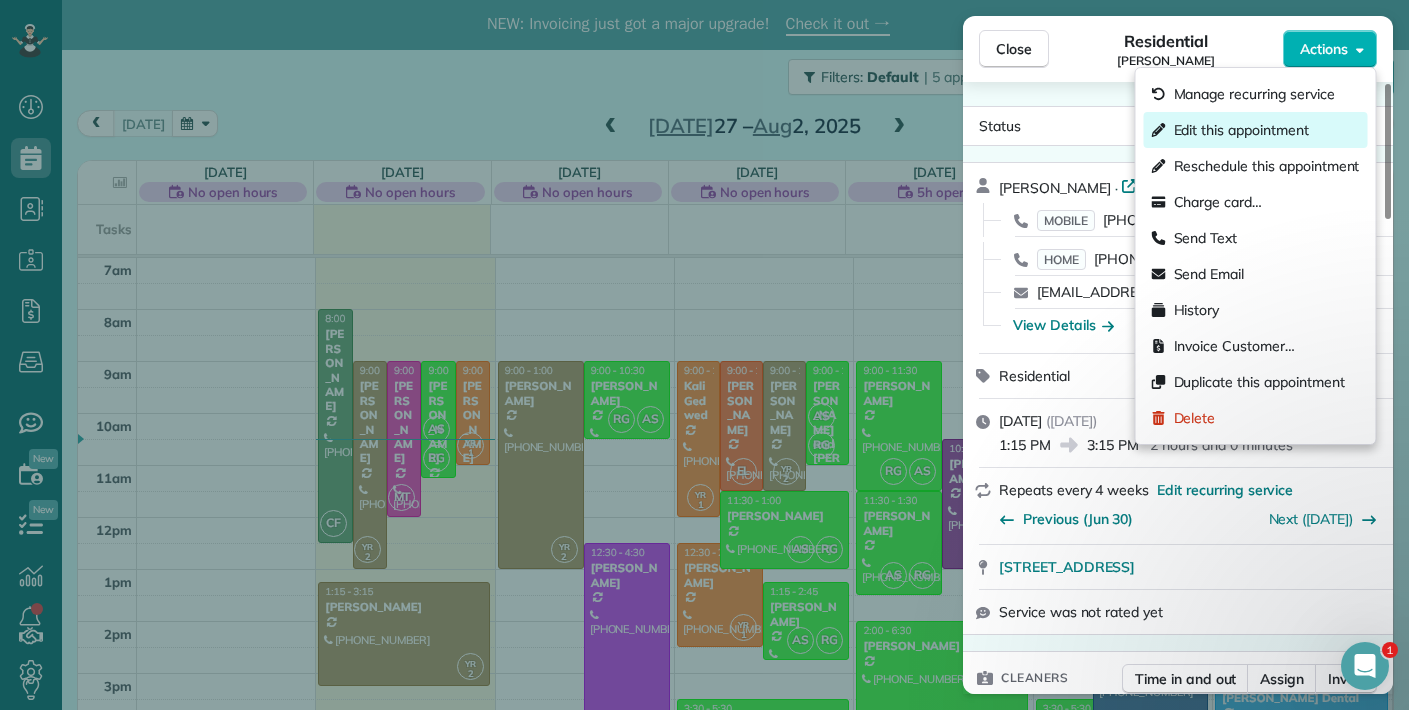 click on "Edit this appointment" at bounding box center (1241, 130) 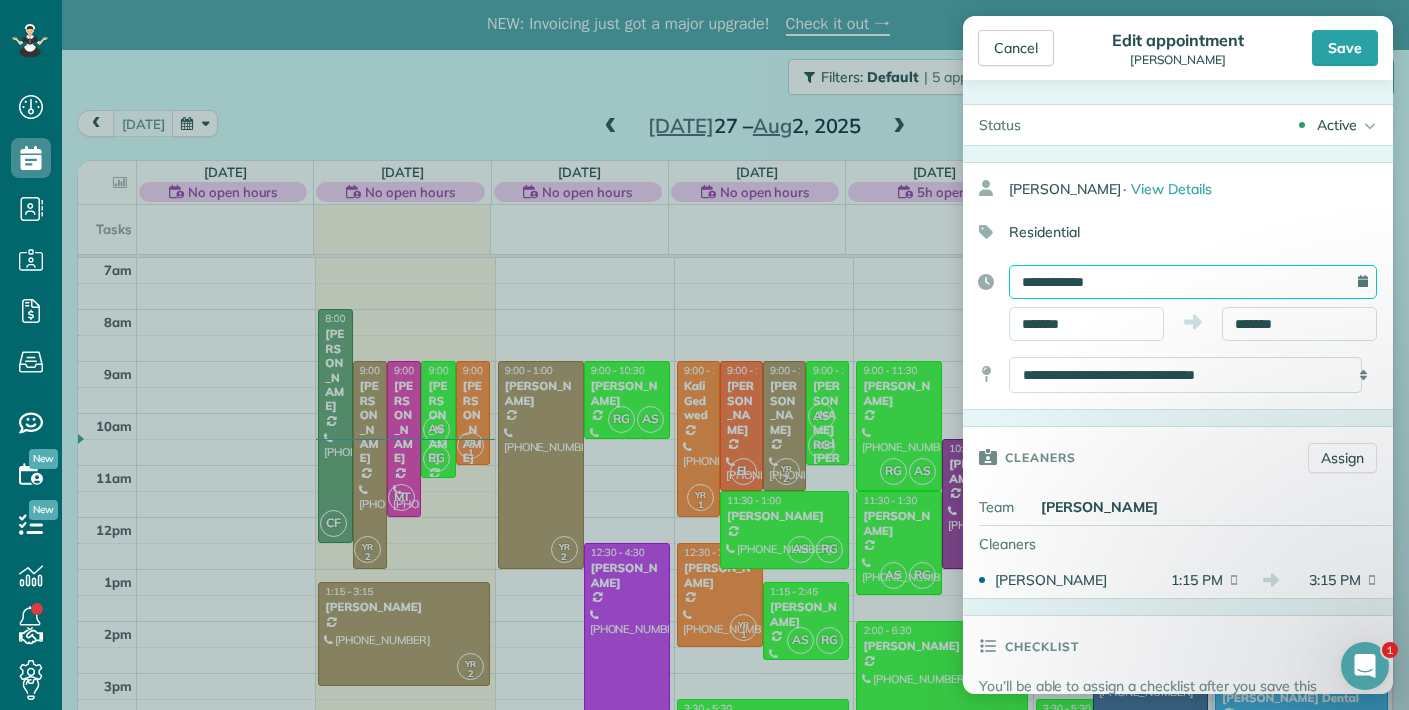 click on "**********" at bounding box center (1193, 282) 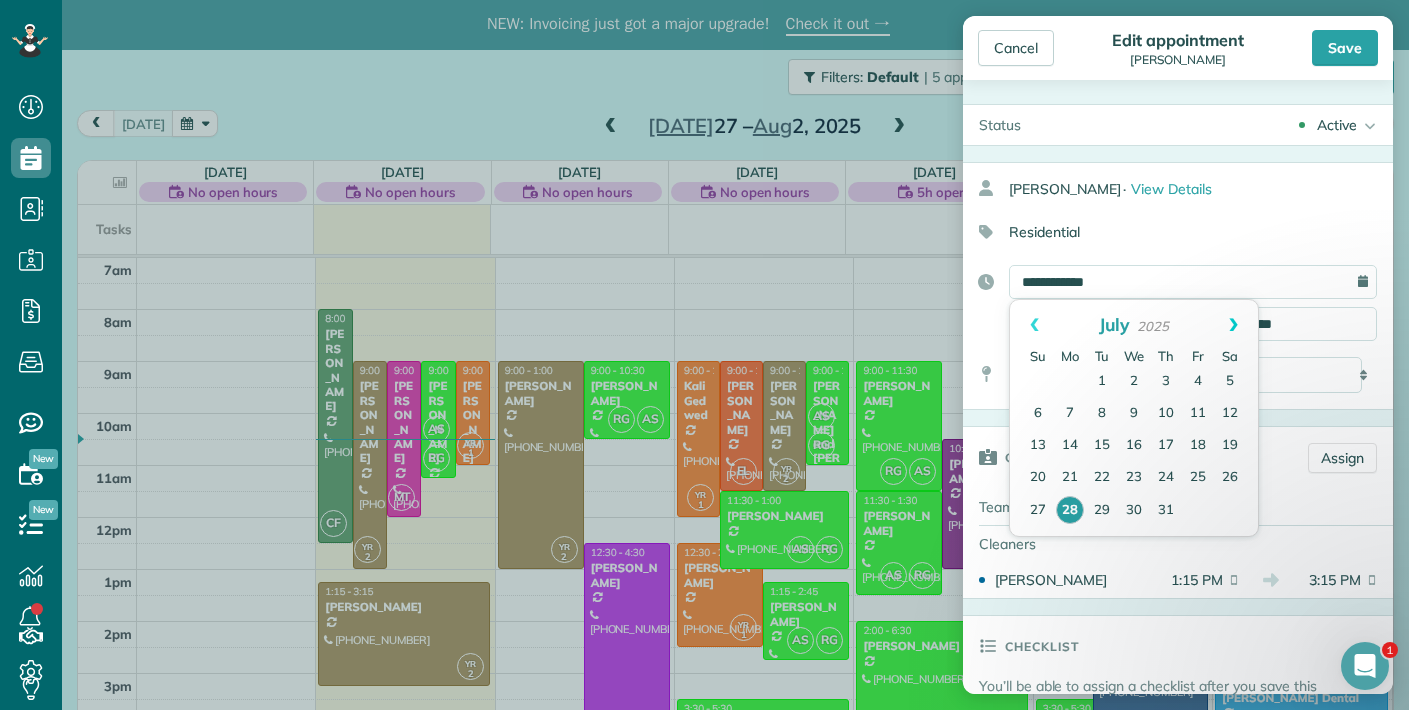 click on "Next" at bounding box center [1233, 325] 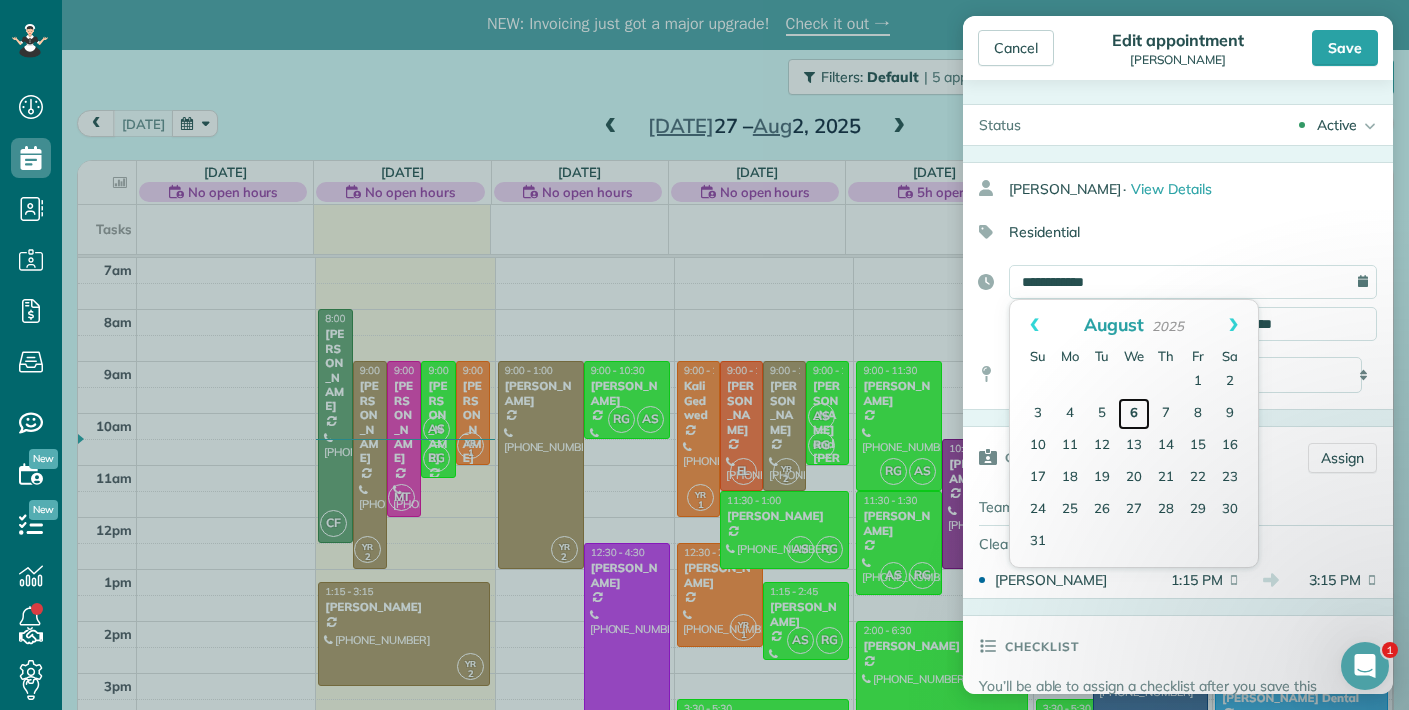 click on "6" at bounding box center [1134, 414] 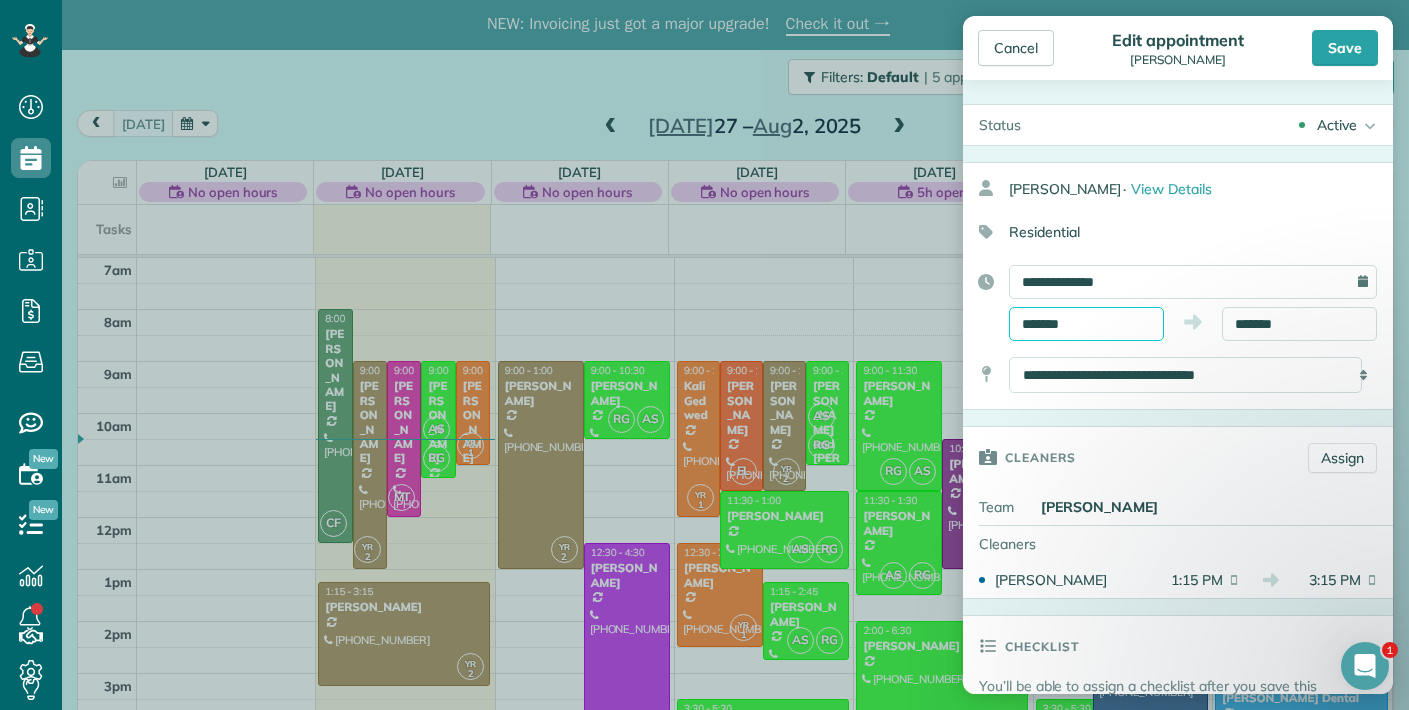 click on "*******" at bounding box center [1086, 324] 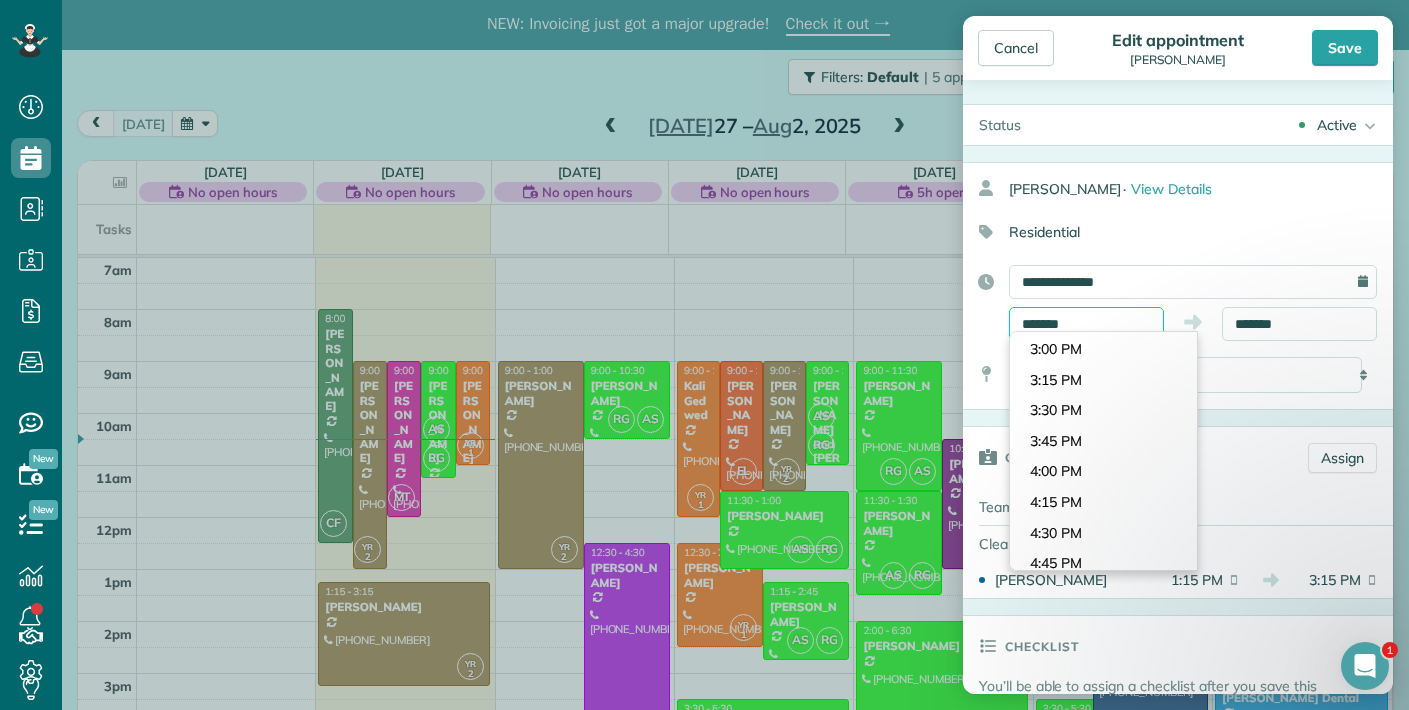 scroll, scrollTop: 1802, scrollLeft: 0, axis: vertical 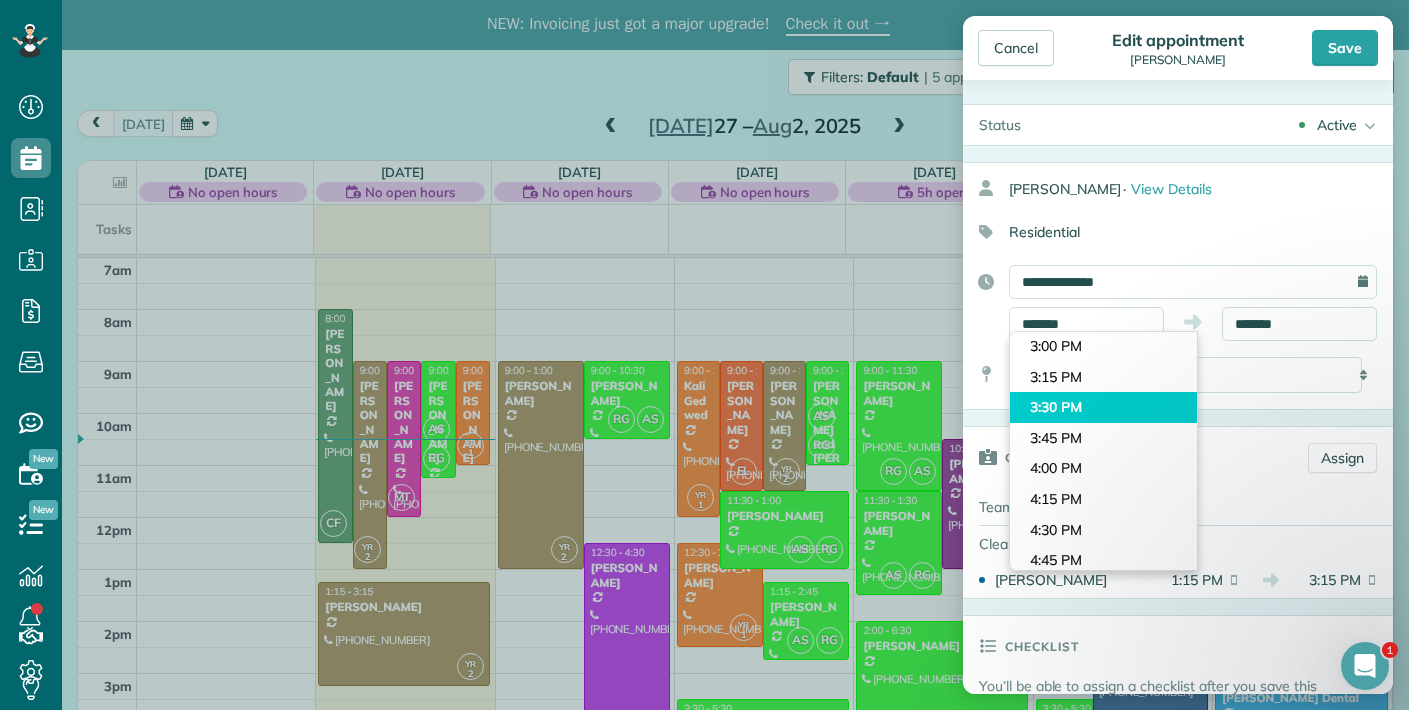 type on "*******" 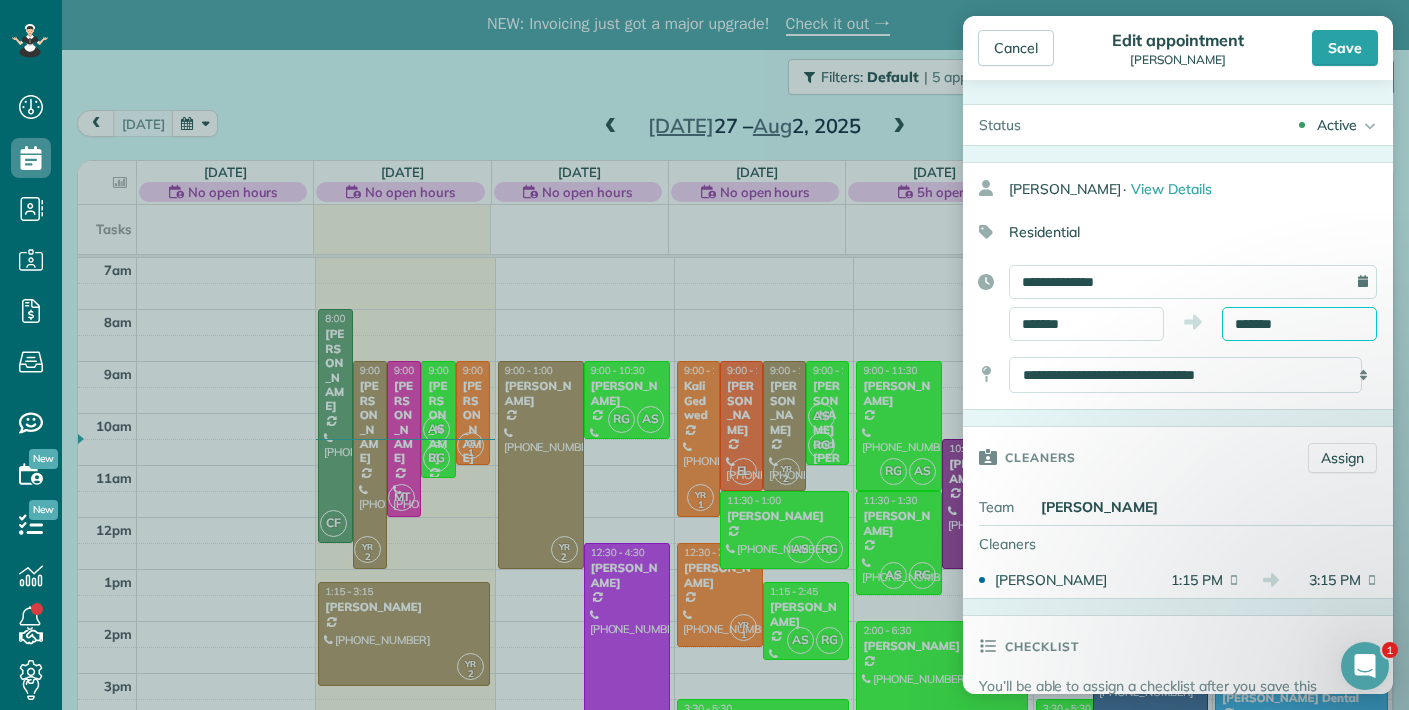 click on "*******" at bounding box center [1299, 324] 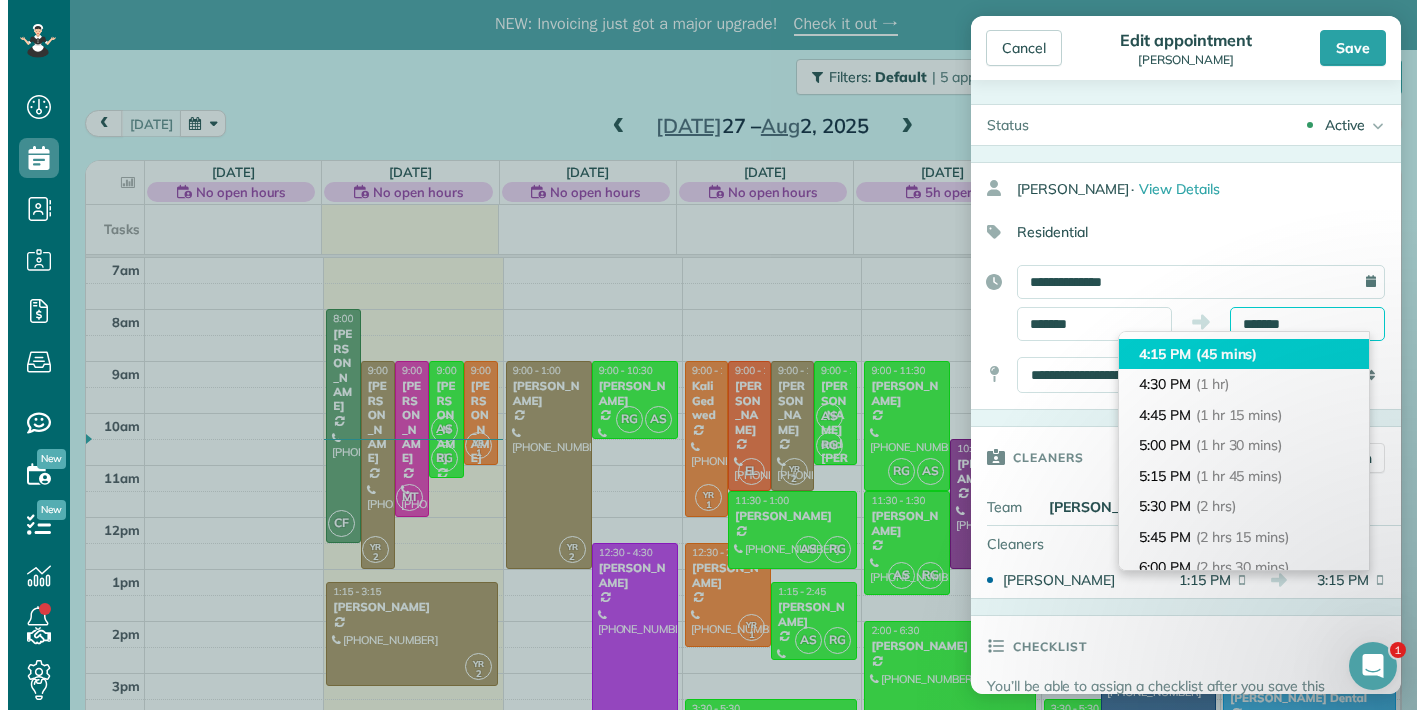 scroll, scrollTop: 102, scrollLeft: 0, axis: vertical 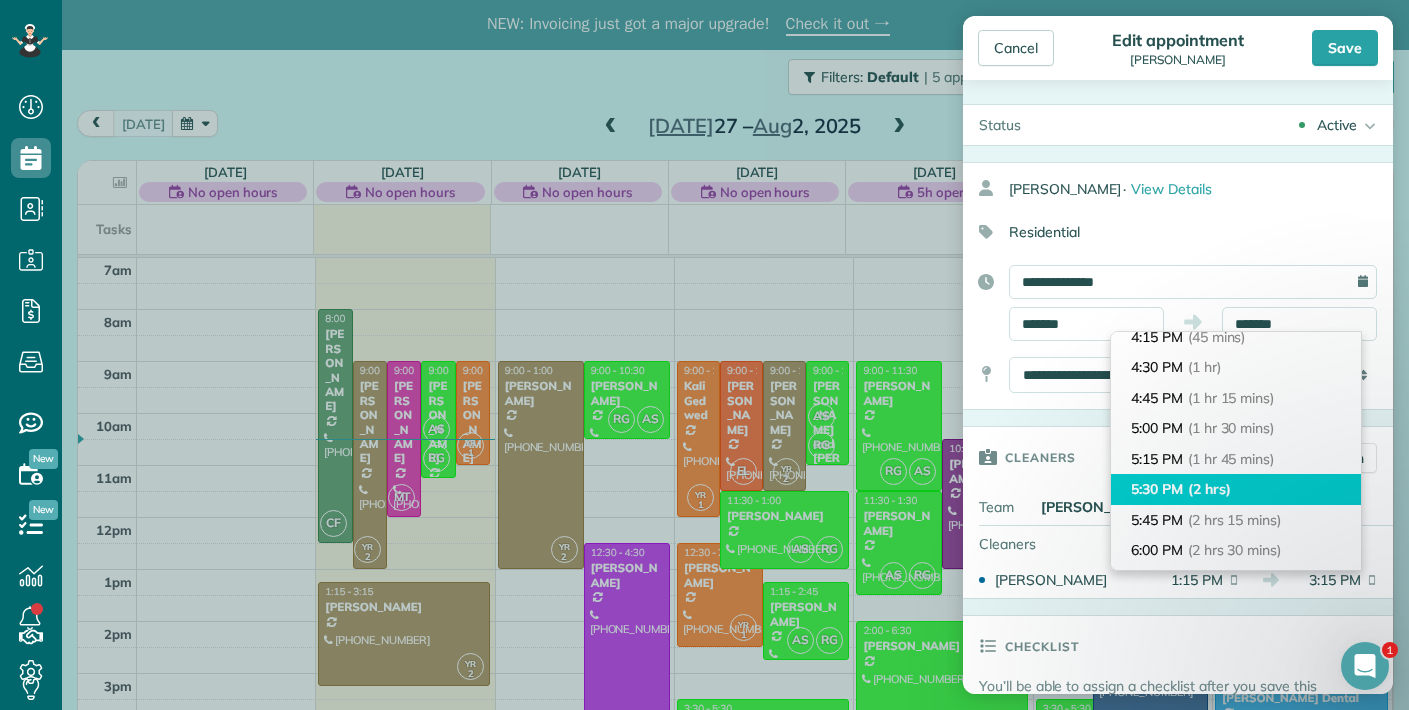 type on "*******" 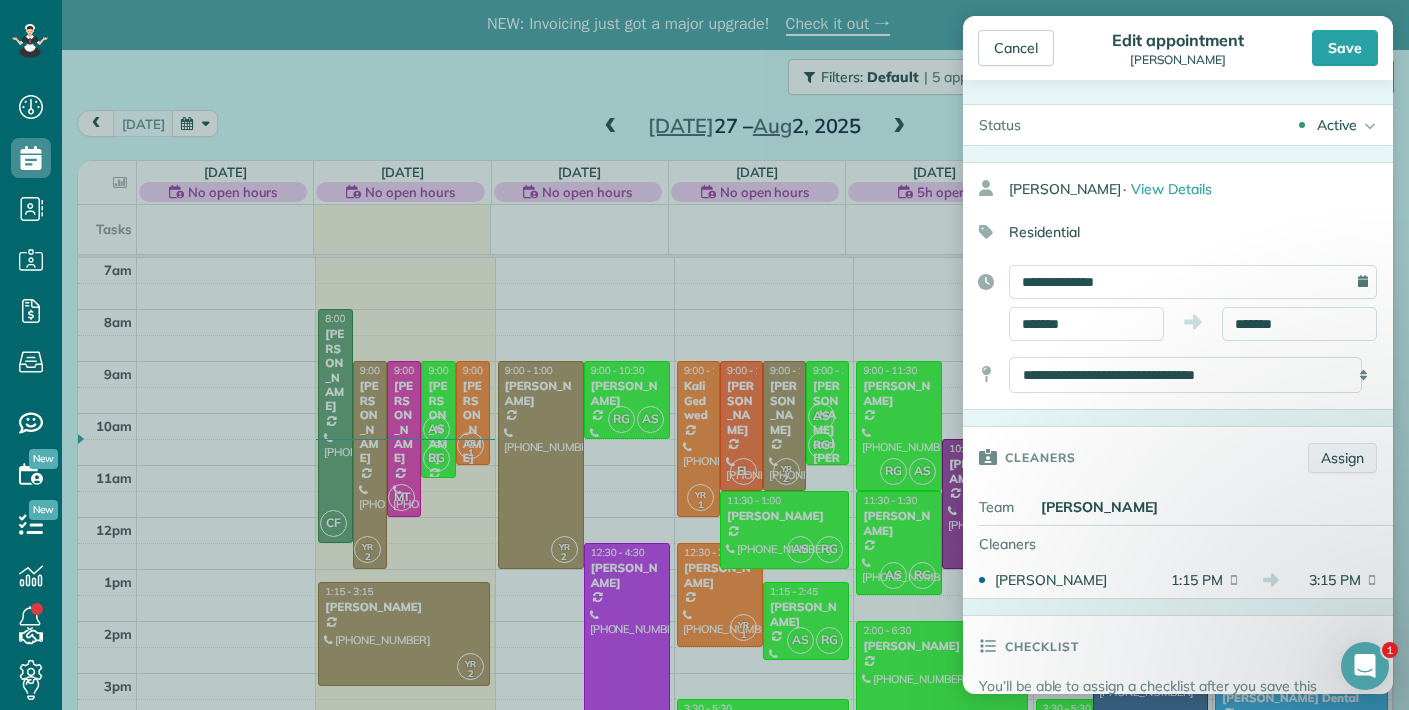 click on "Assign" at bounding box center [1342, 458] 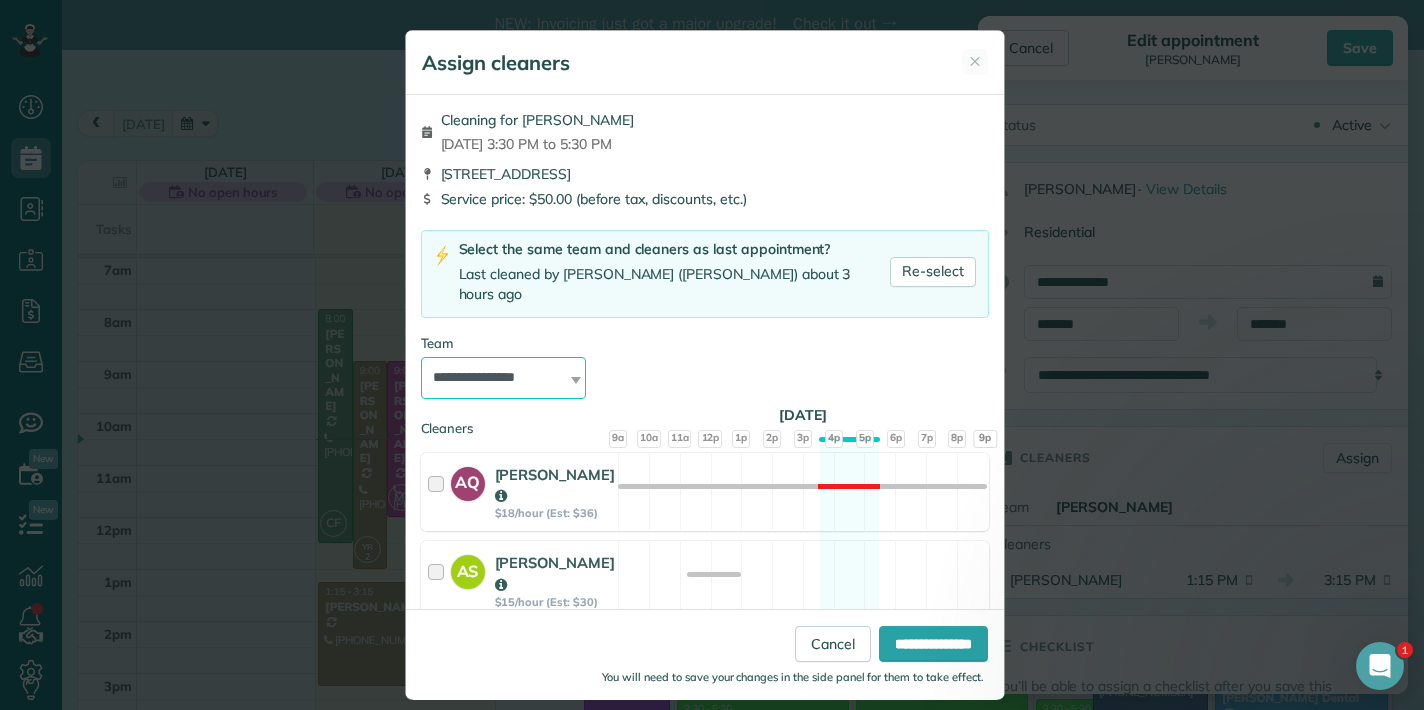 click on "**********" at bounding box center (504, 378) 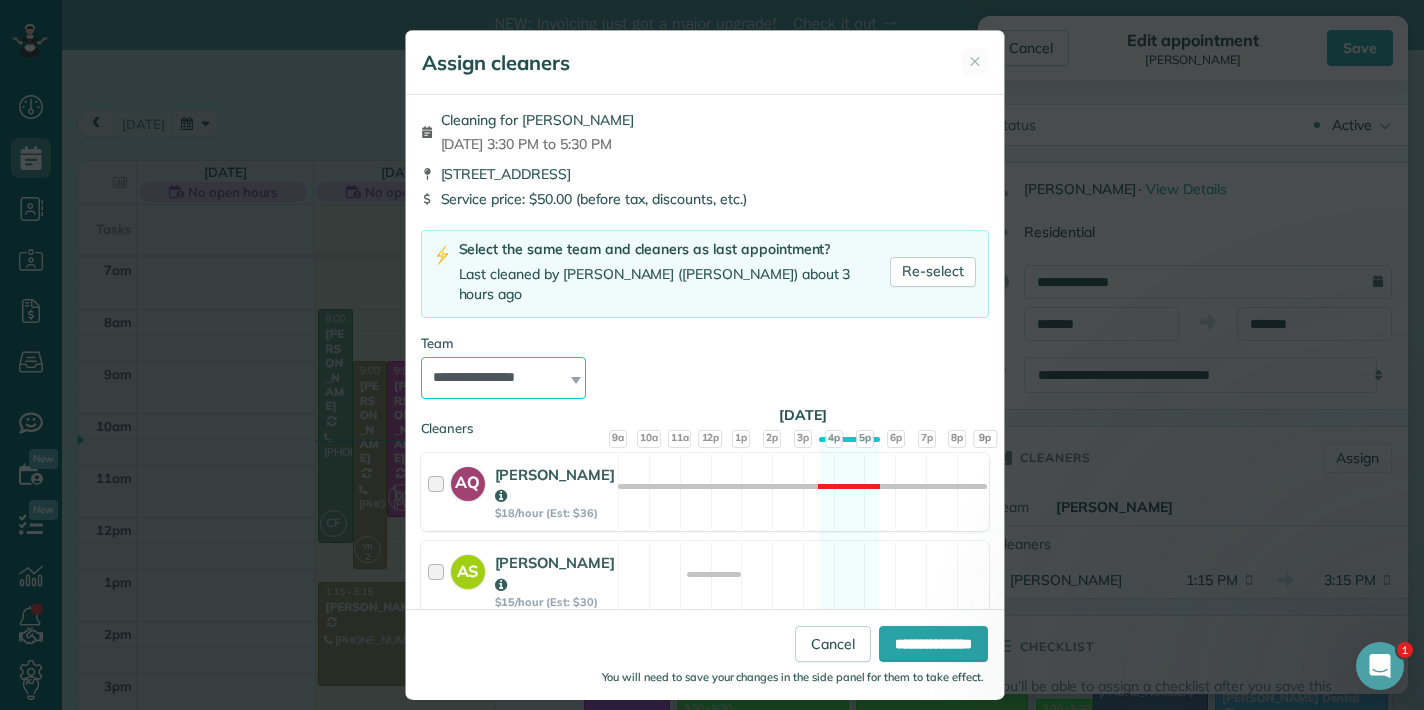 select on "*****" 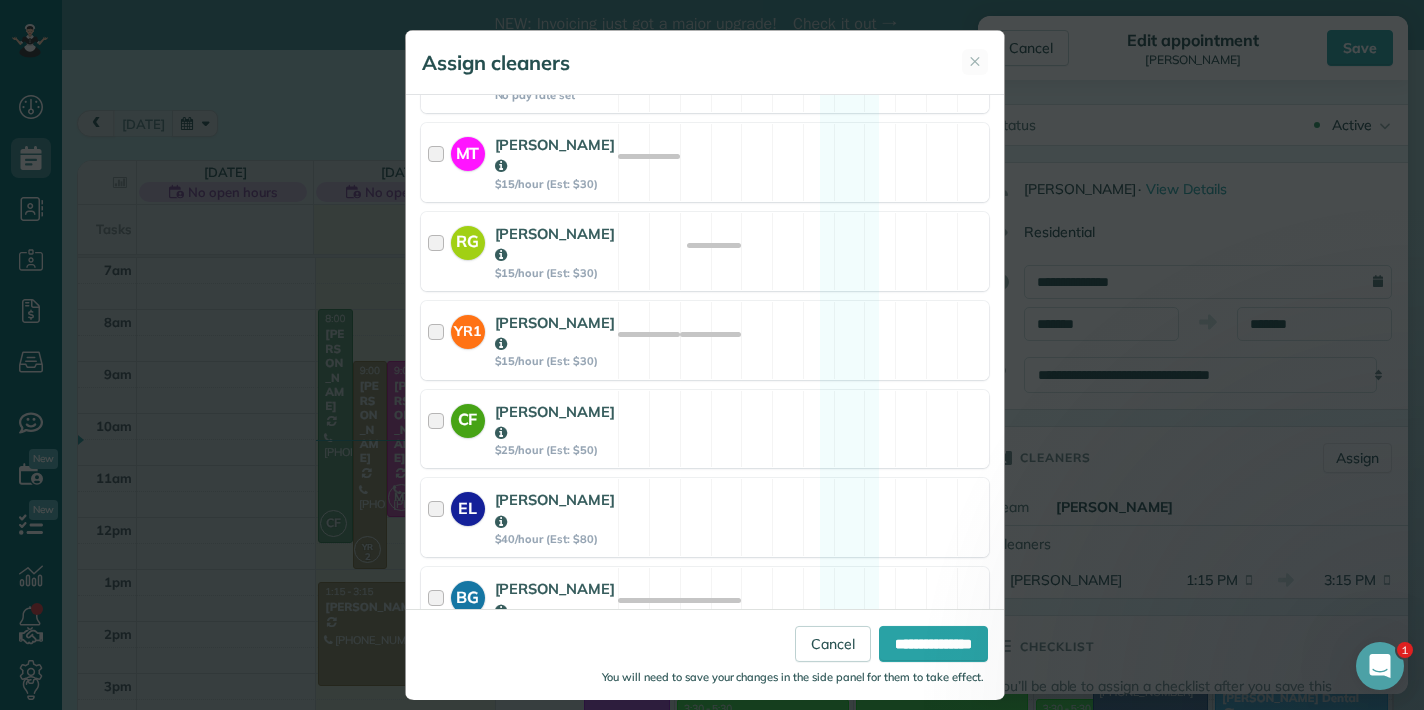 scroll, scrollTop: 727, scrollLeft: 0, axis: vertical 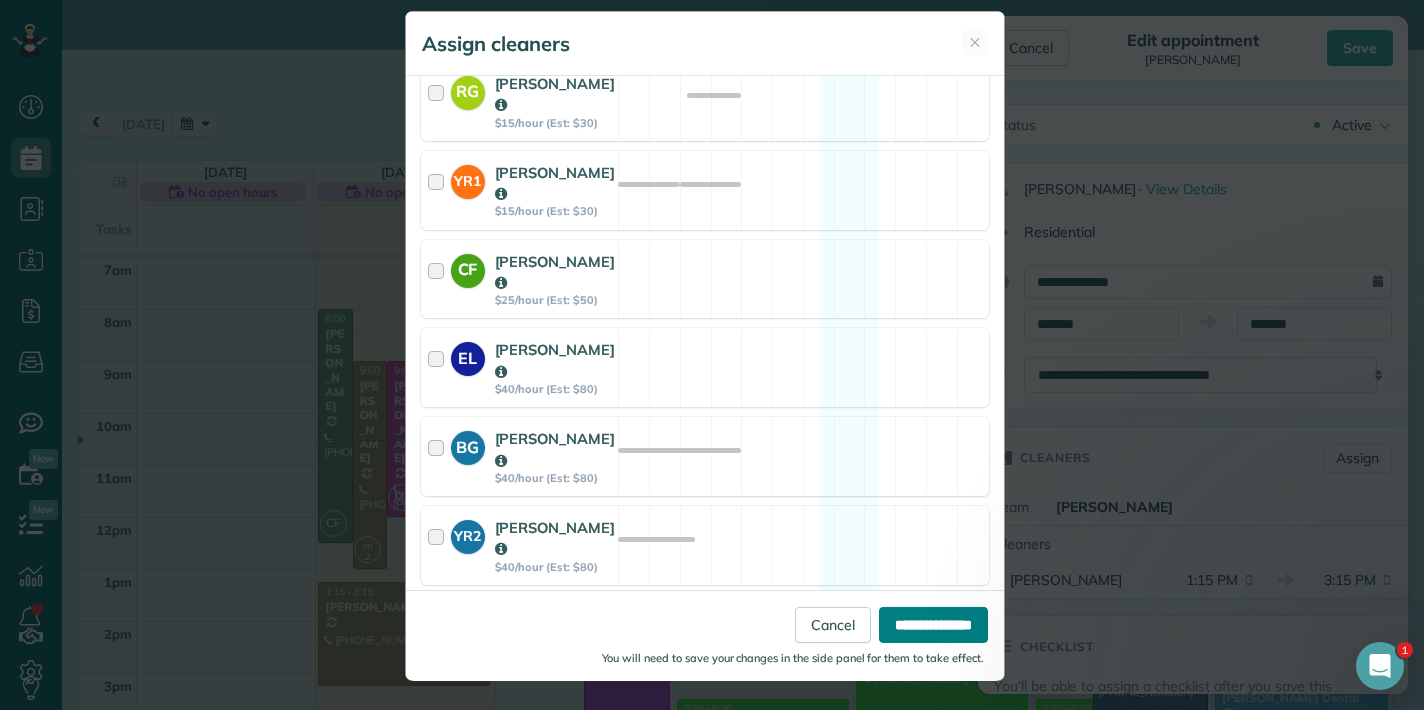 click on "**********" at bounding box center [933, 624] 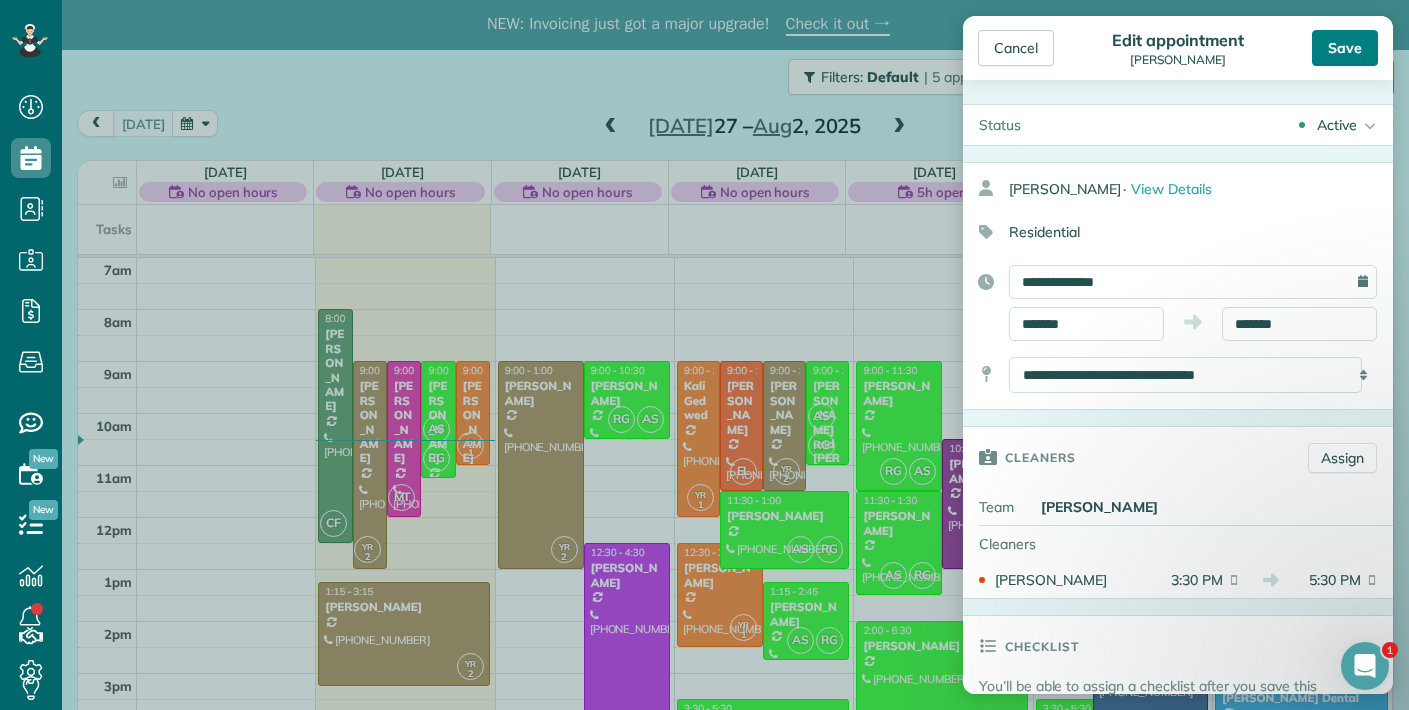 click on "Save" at bounding box center [1345, 48] 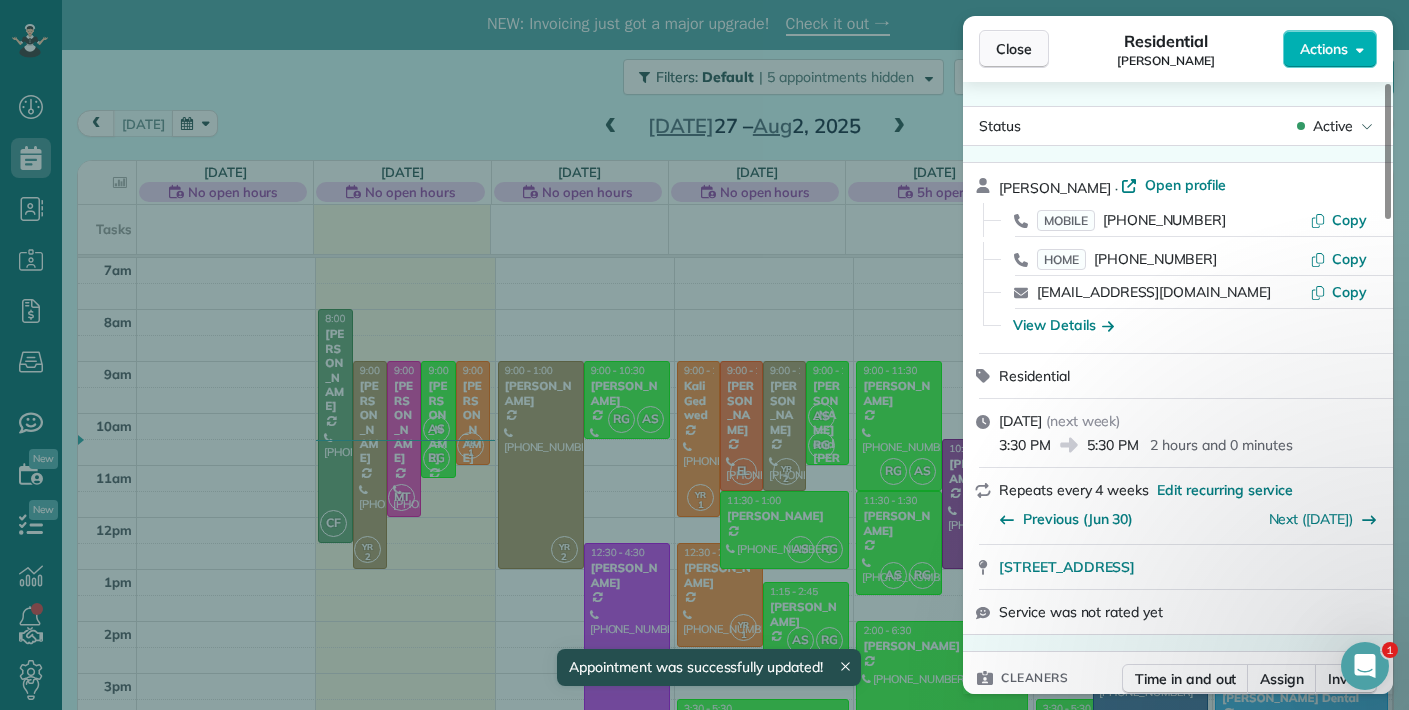 click on "Close" at bounding box center (1014, 49) 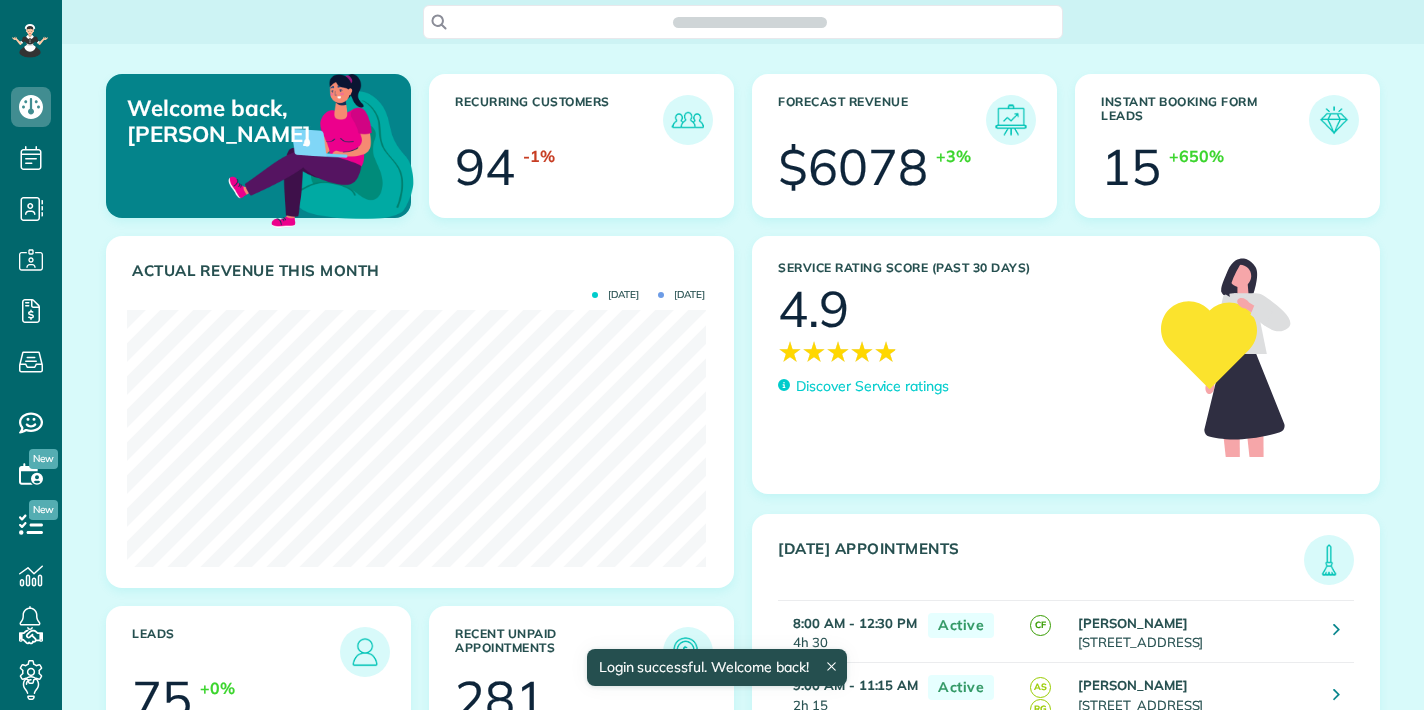scroll, scrollTop: 0, scrollLeft: 0, axis: both 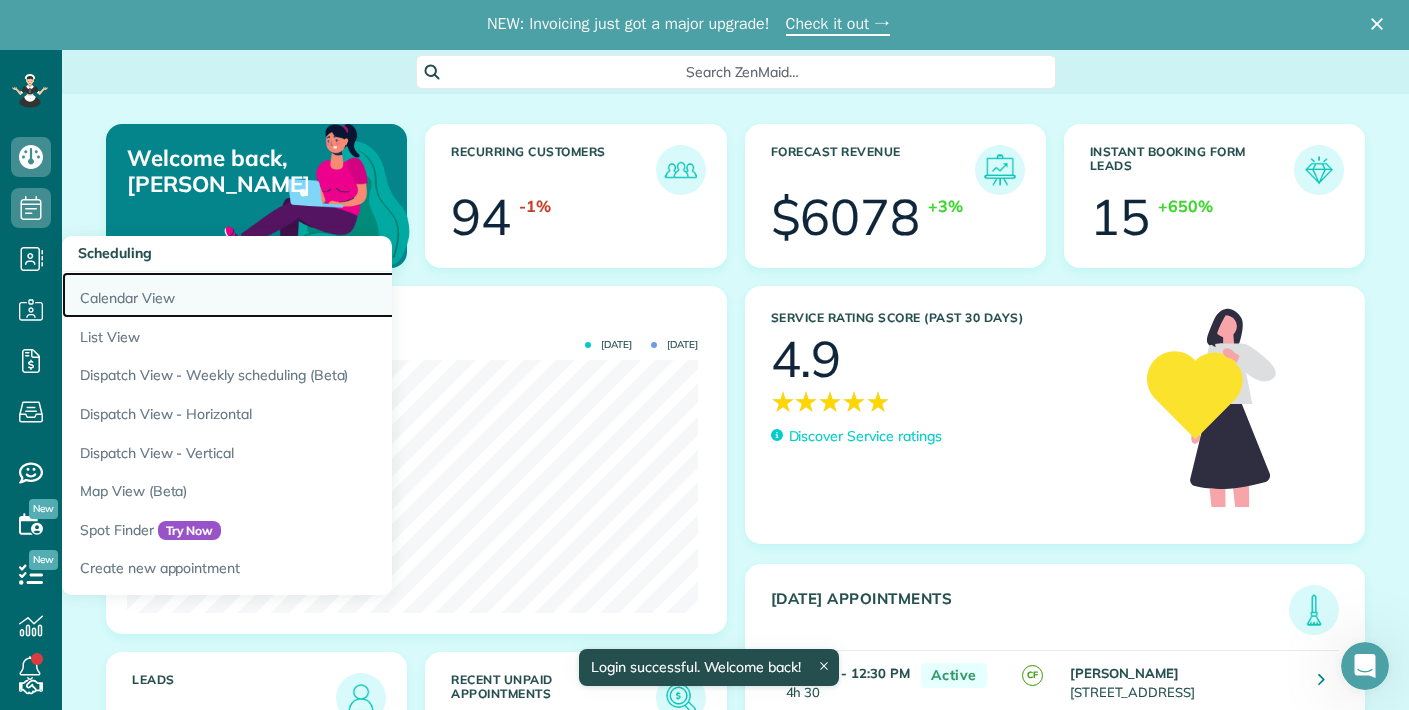 click on "Calendar View" at bounding box center (312, 295) 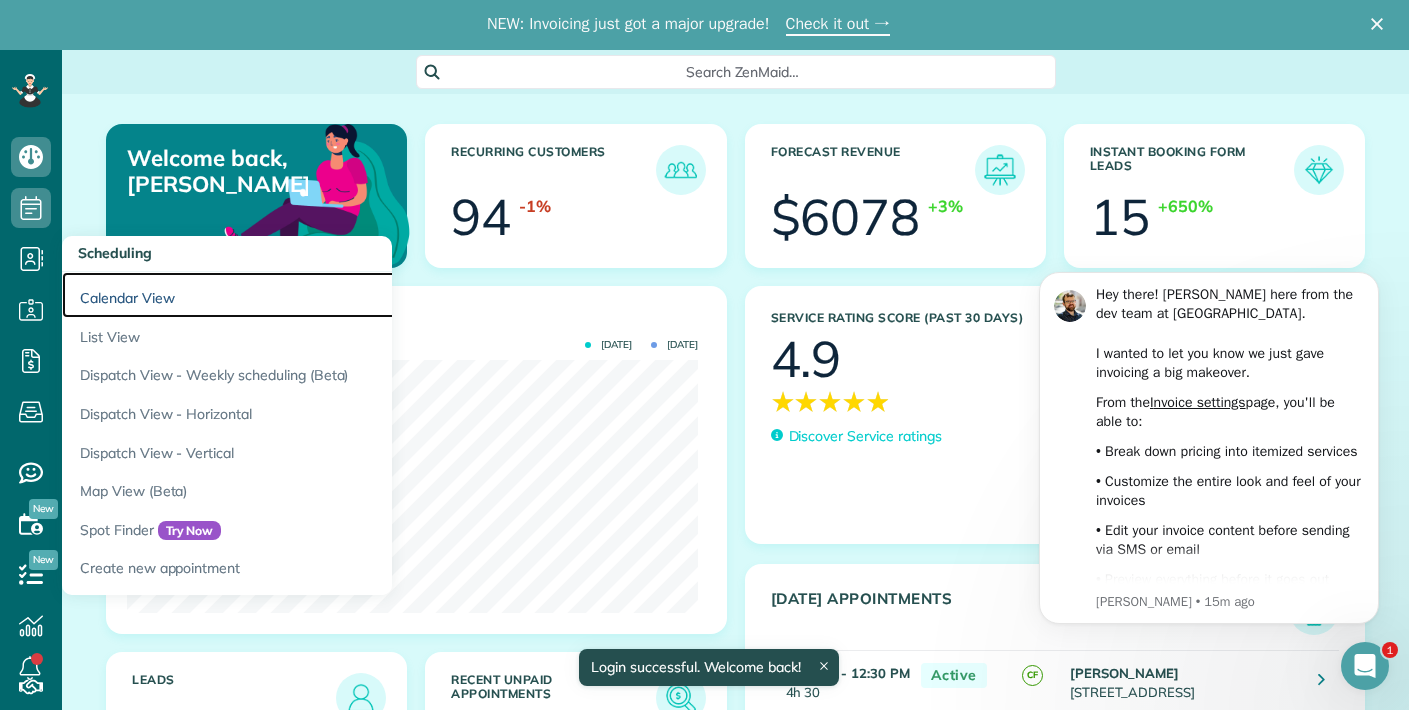 scroll, scrollTop: 0, scrollLeft: 0, axis: both 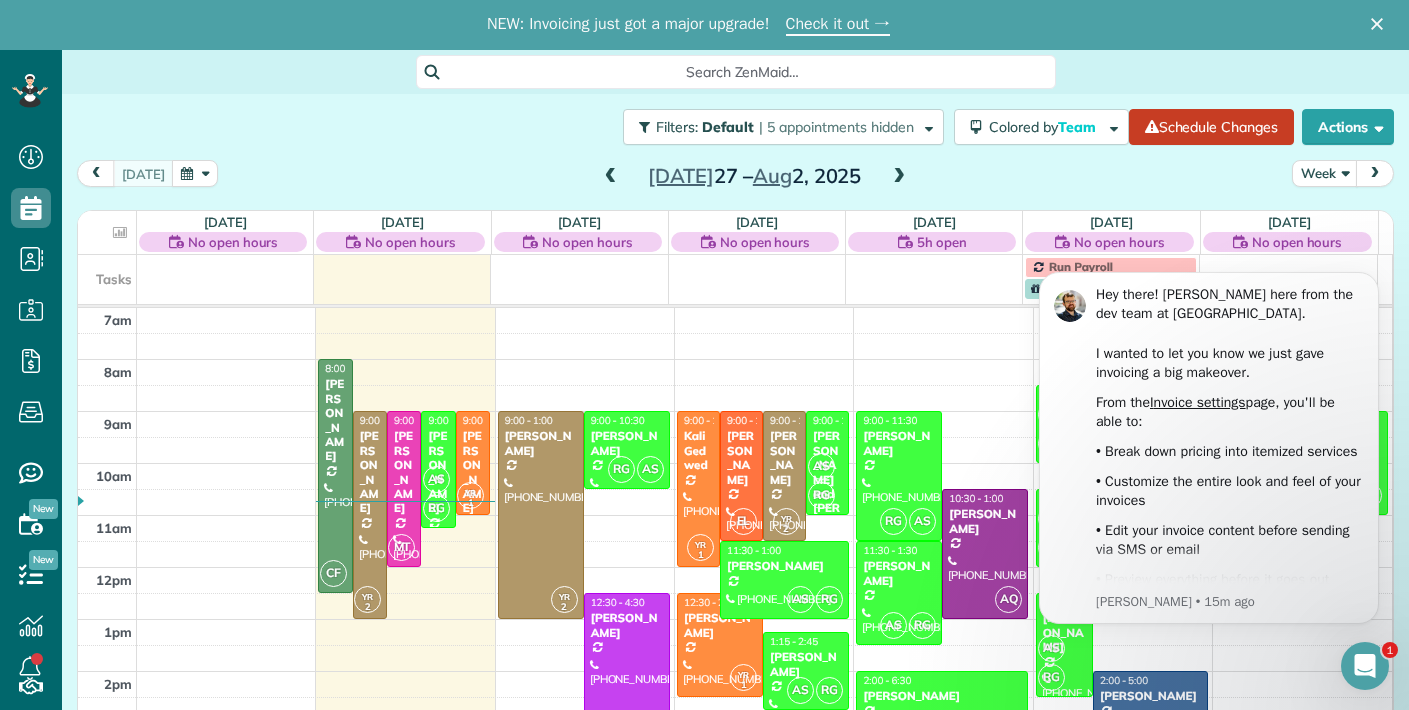 click at bounding box center [899, 177] 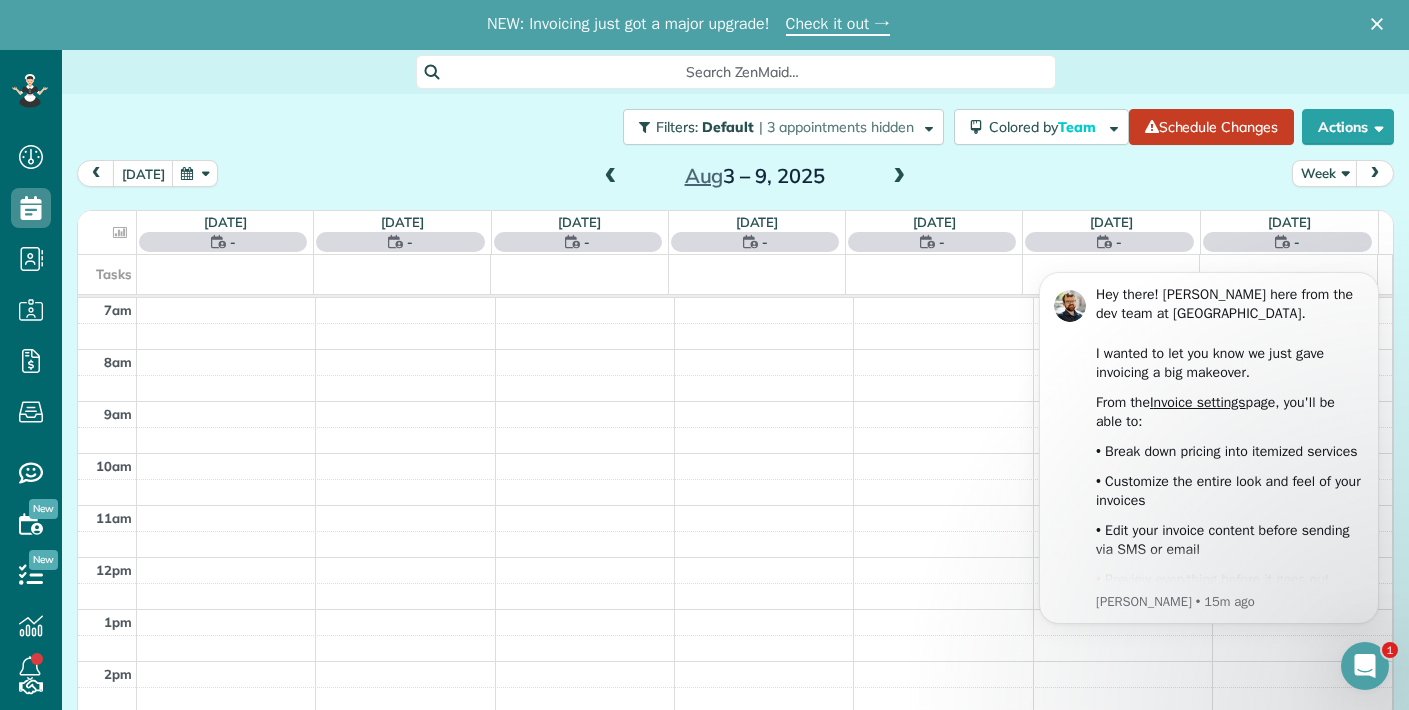 click at bounding box center [899, 177] 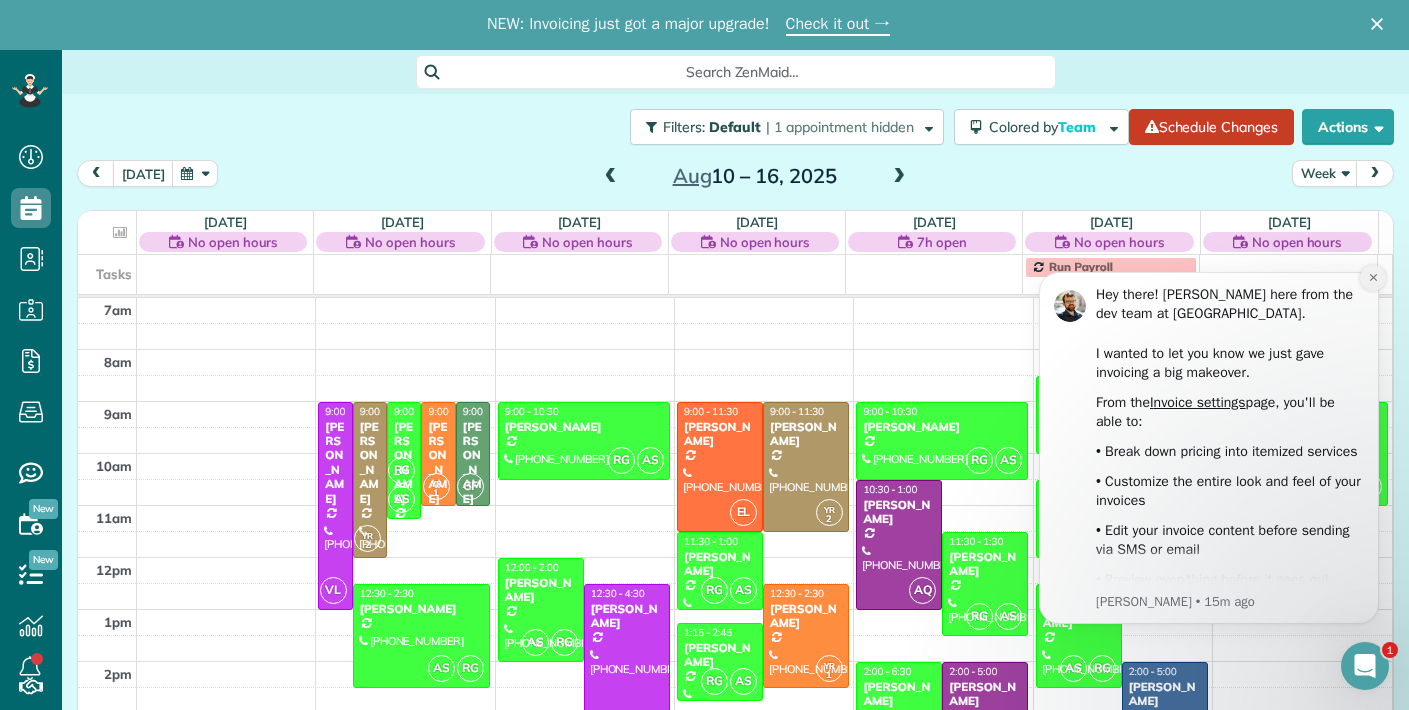 click at bounding box center [1373, 278] 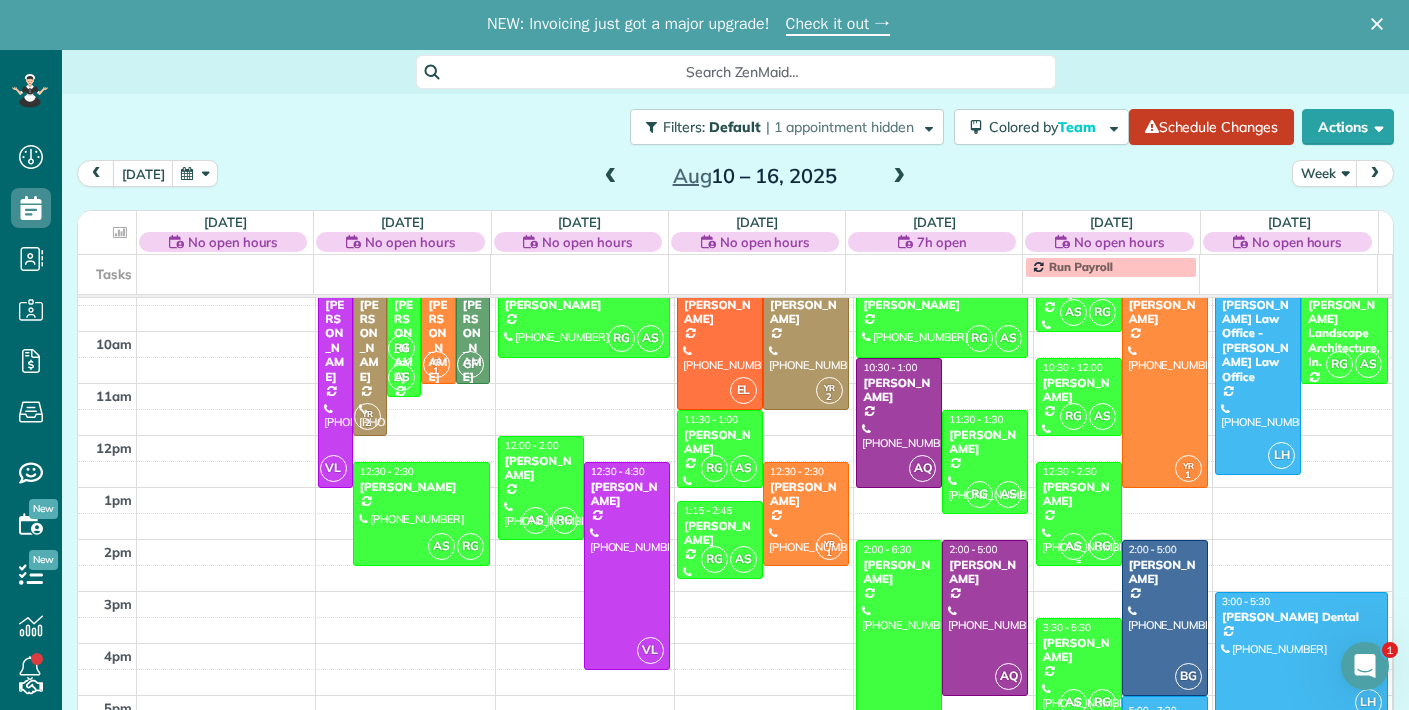 scroll, scrollTop: 135, scrollLeft: 0, axis: vertical 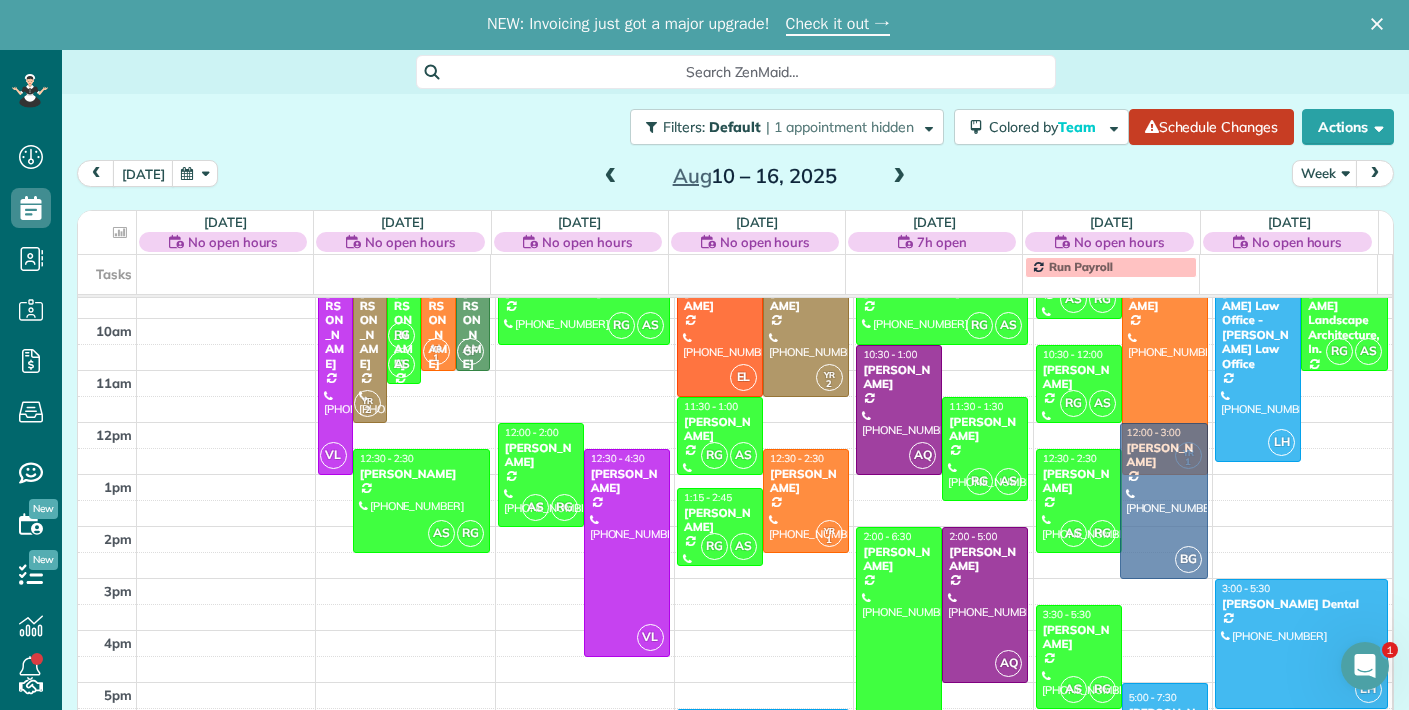 drag, startPoint x: 1130, startPoint y: 549, endPoint x: 1131, endPoint y: 445, distance: 104.00481 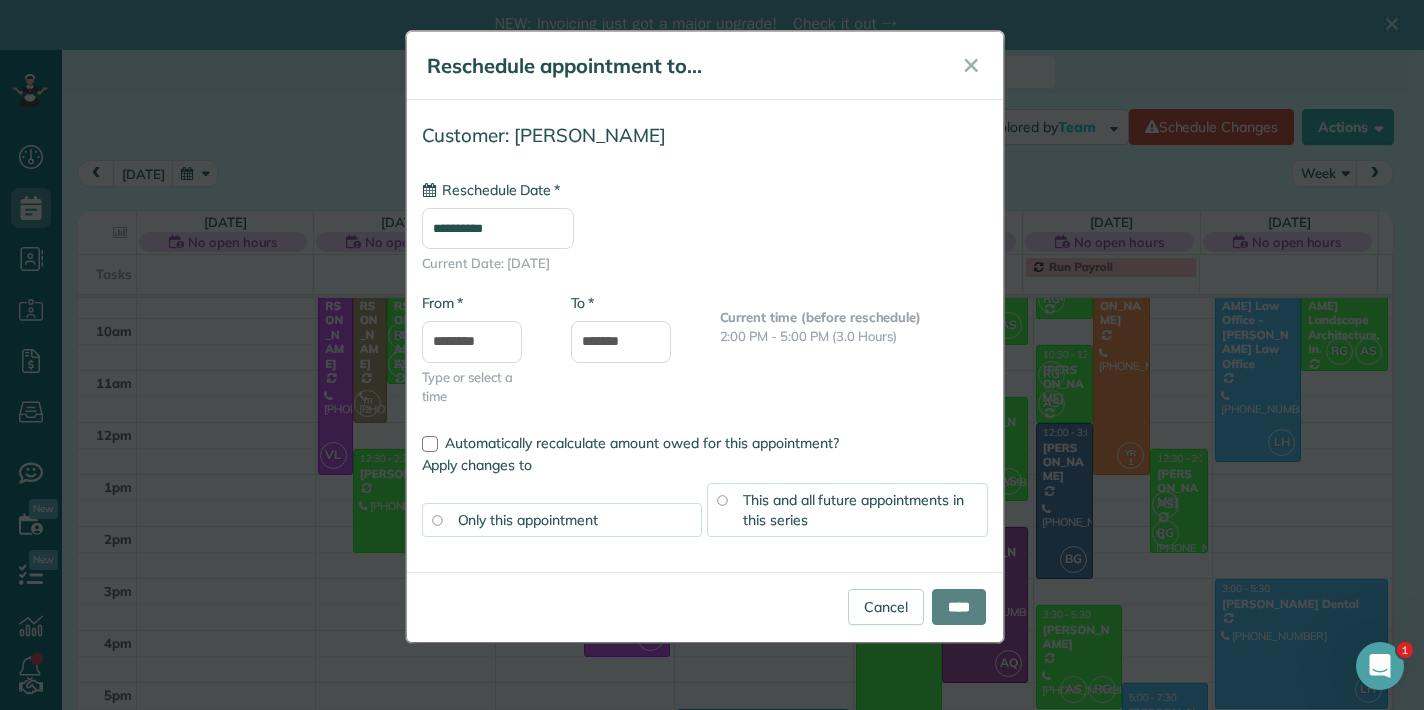 type on "**********" 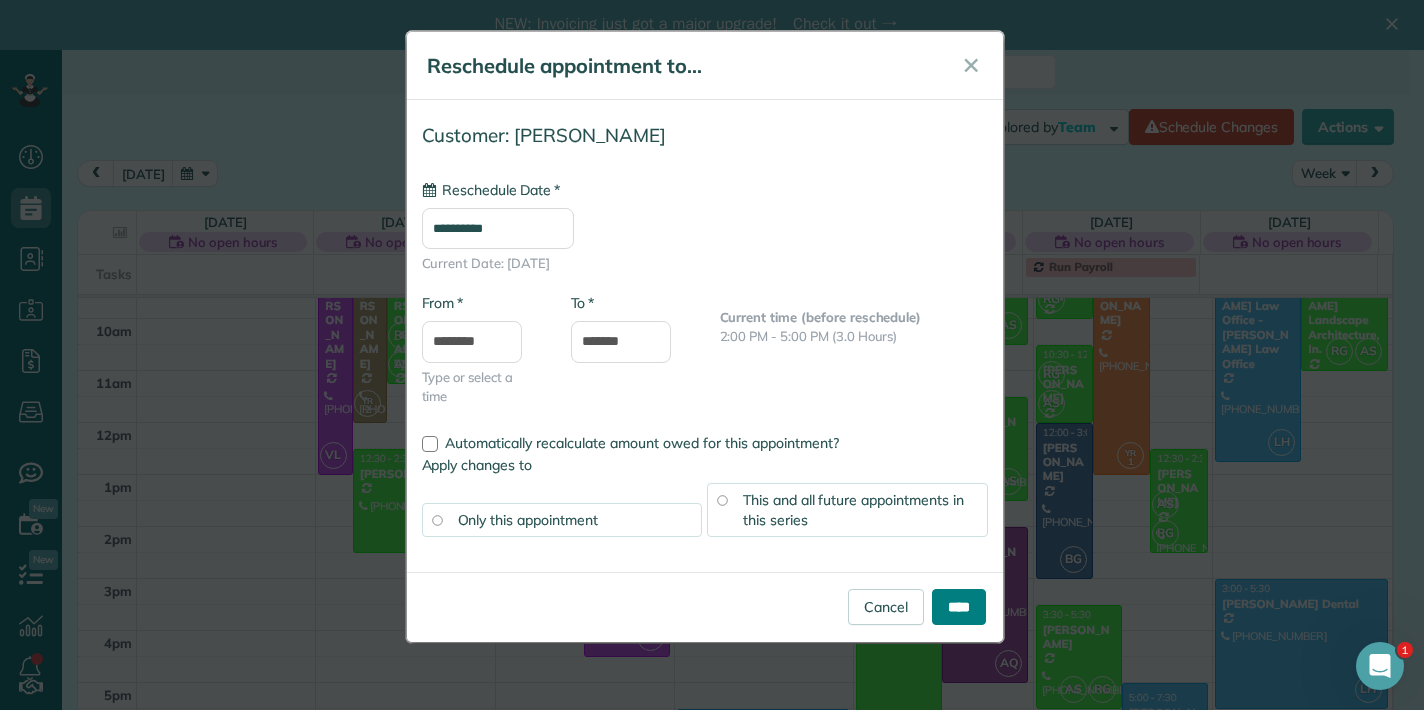 click on "****" at bounding box center (959, 607) 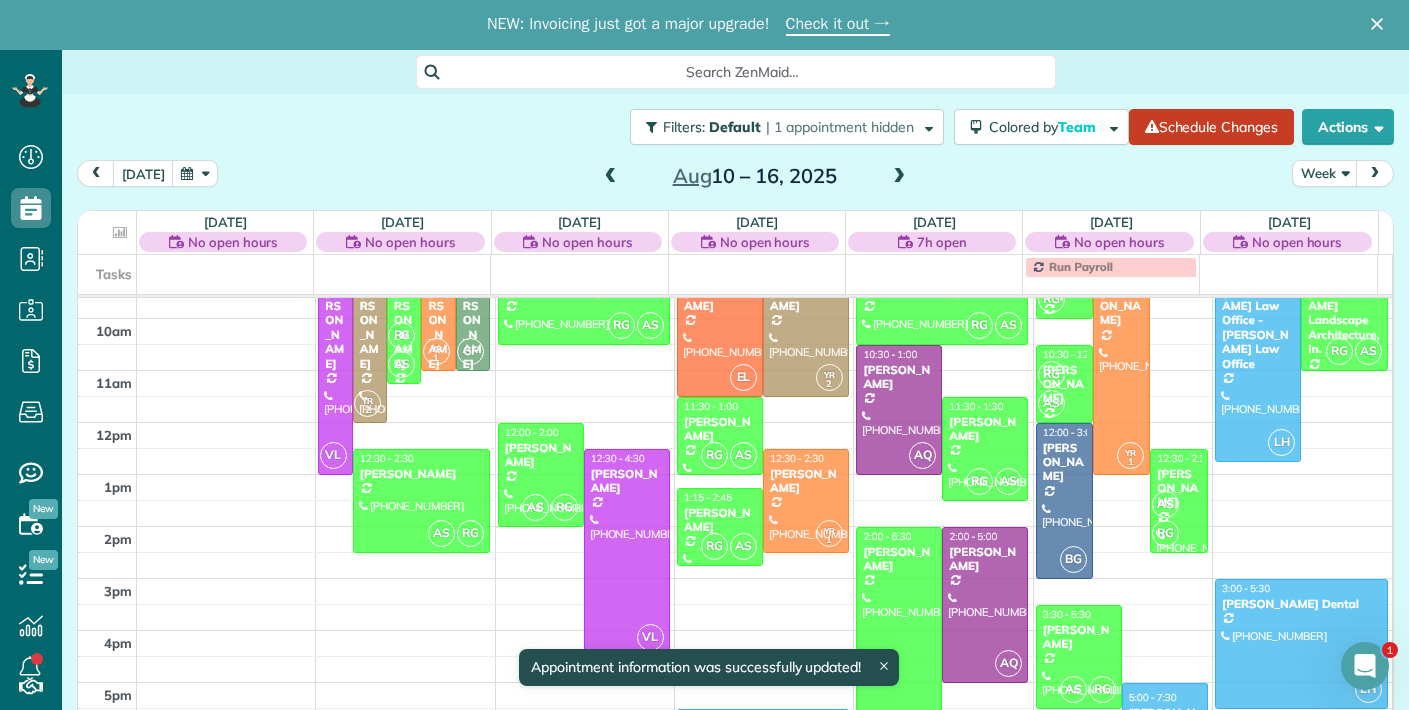 scroll, scrollTop: 135, scrollLeft: 0, axis: vertical 